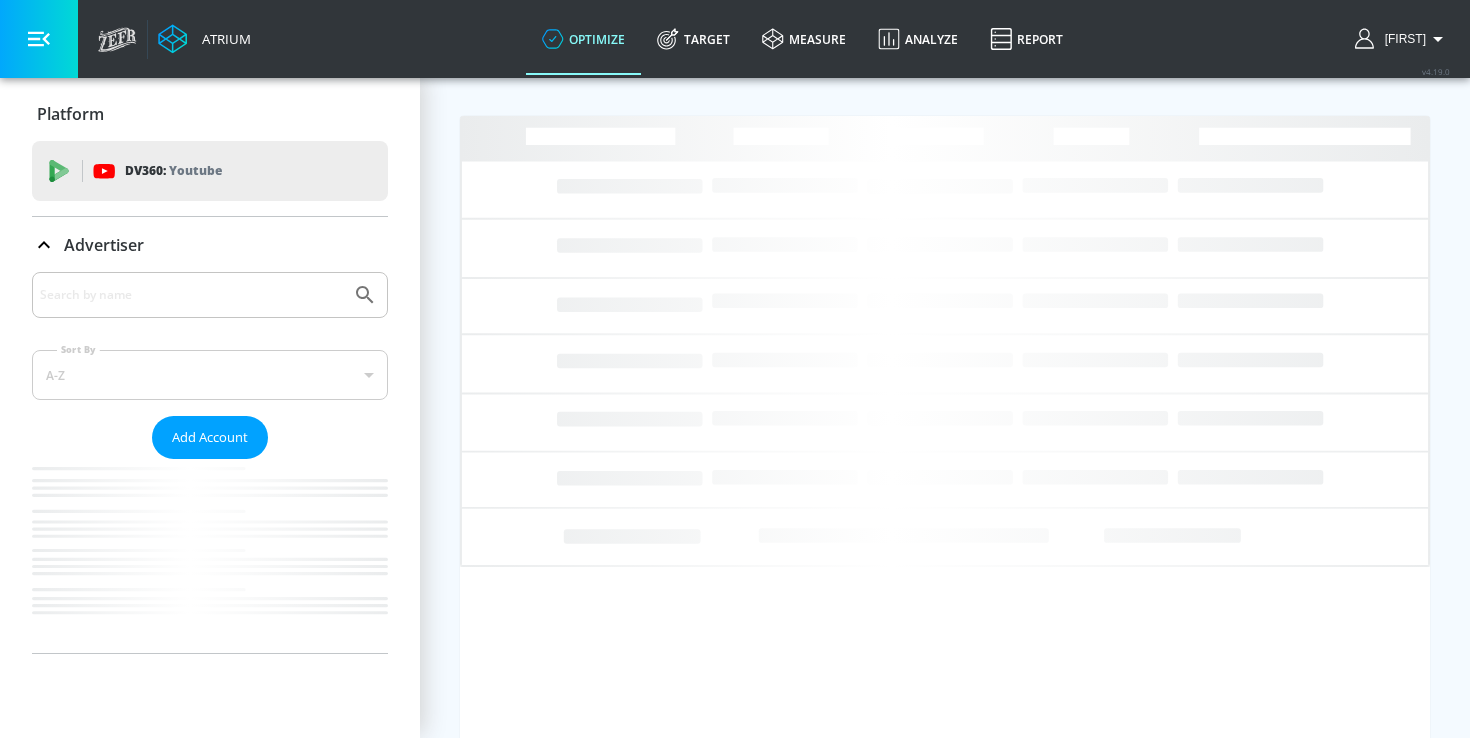 scroll, scrollTop: 0, scrollLeft: 0, axis: both 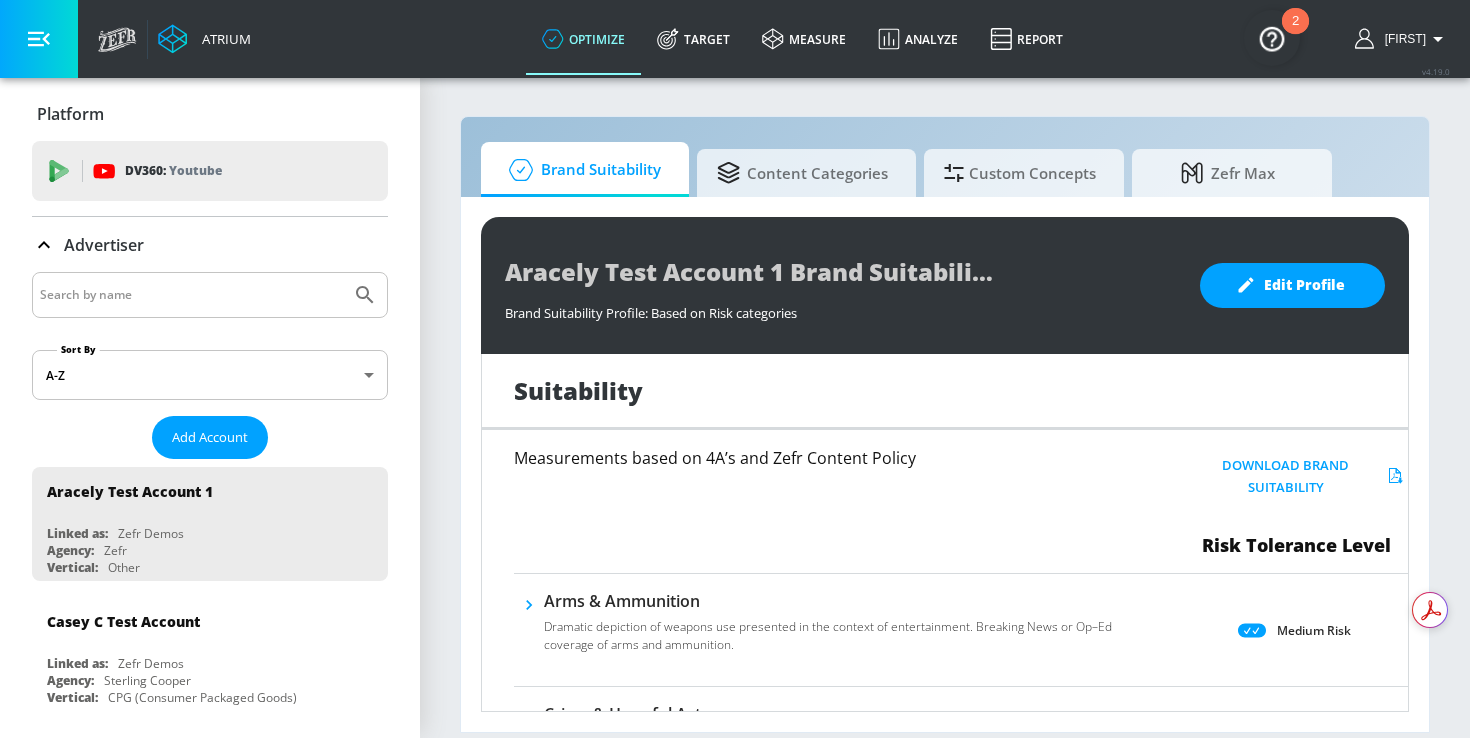 click at bounding box center [191, 295] 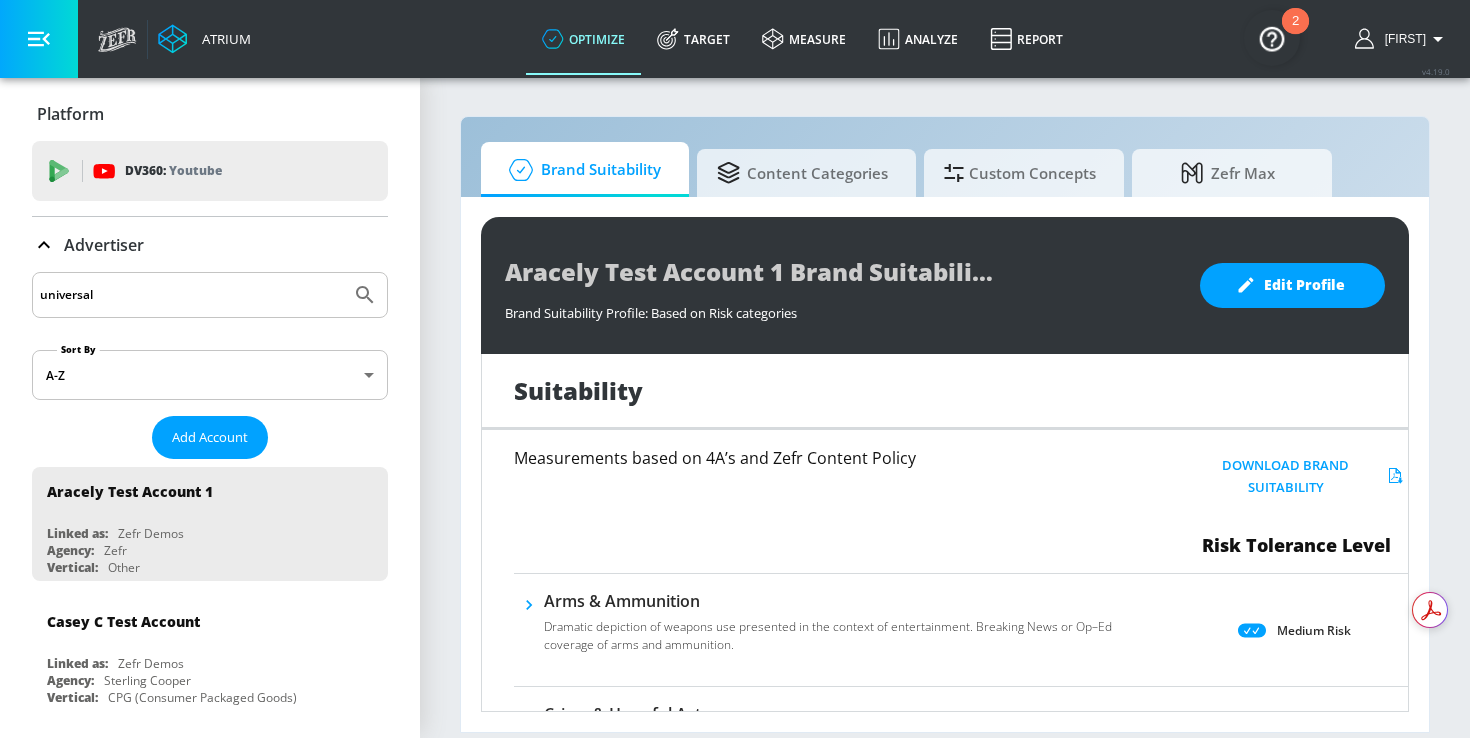 type on "universal" 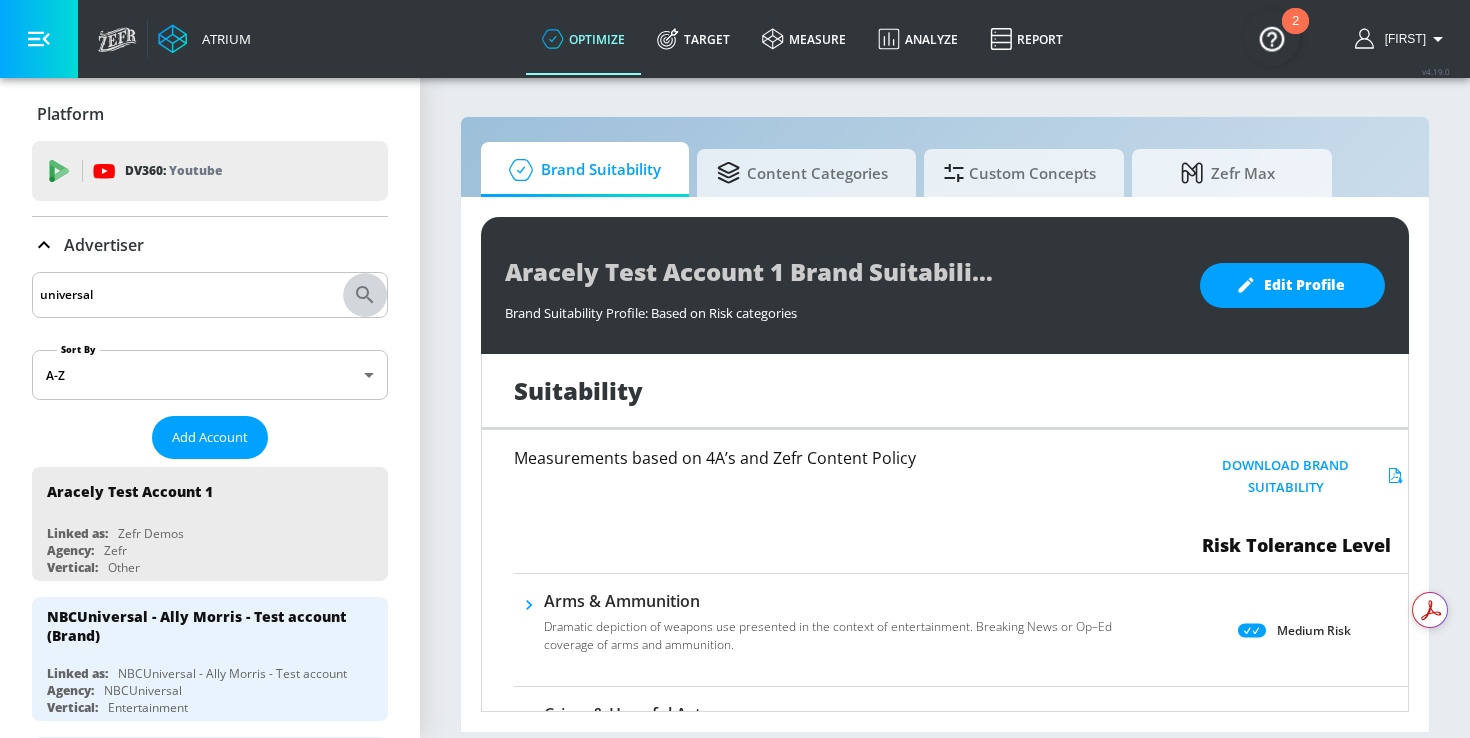 click 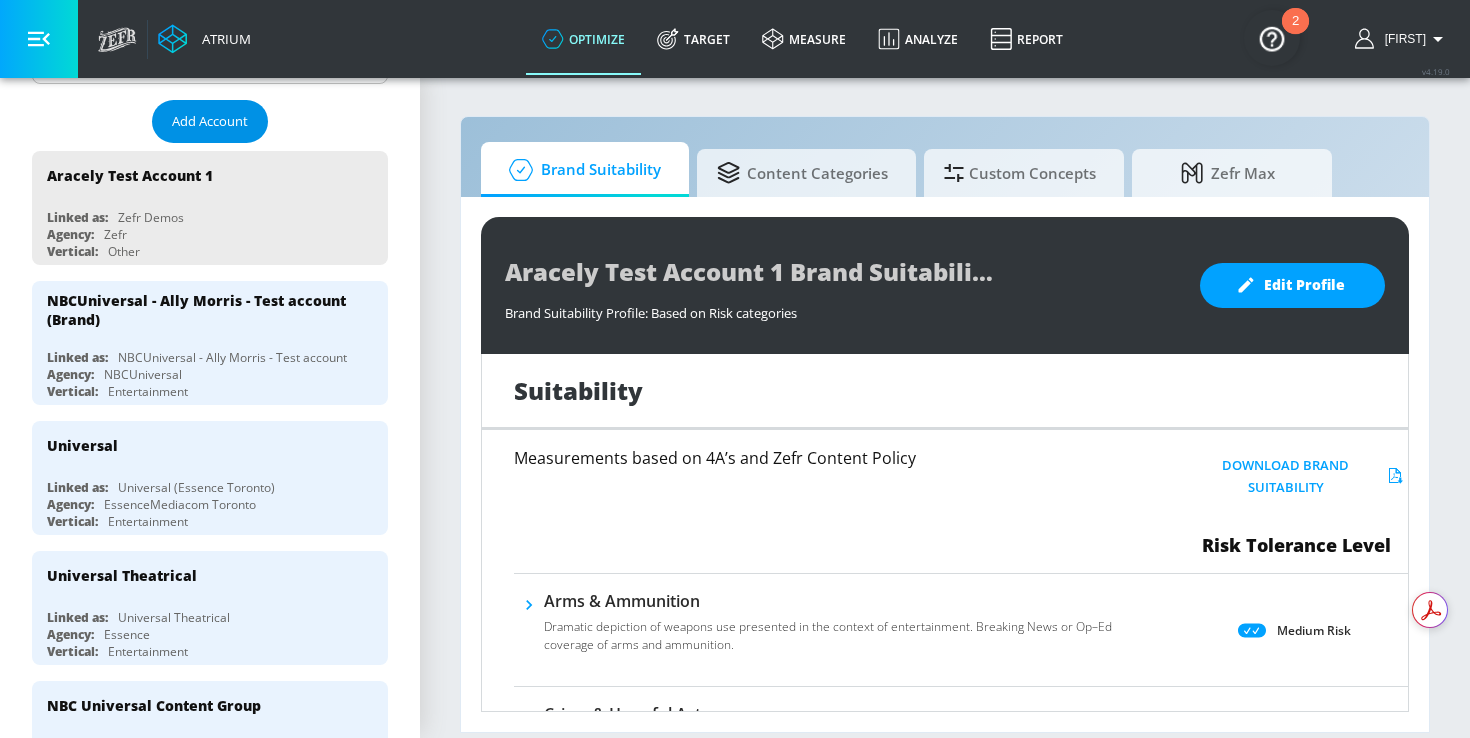 scroll, scrollTop: 317, scrollLeft: 0, axis: vertical 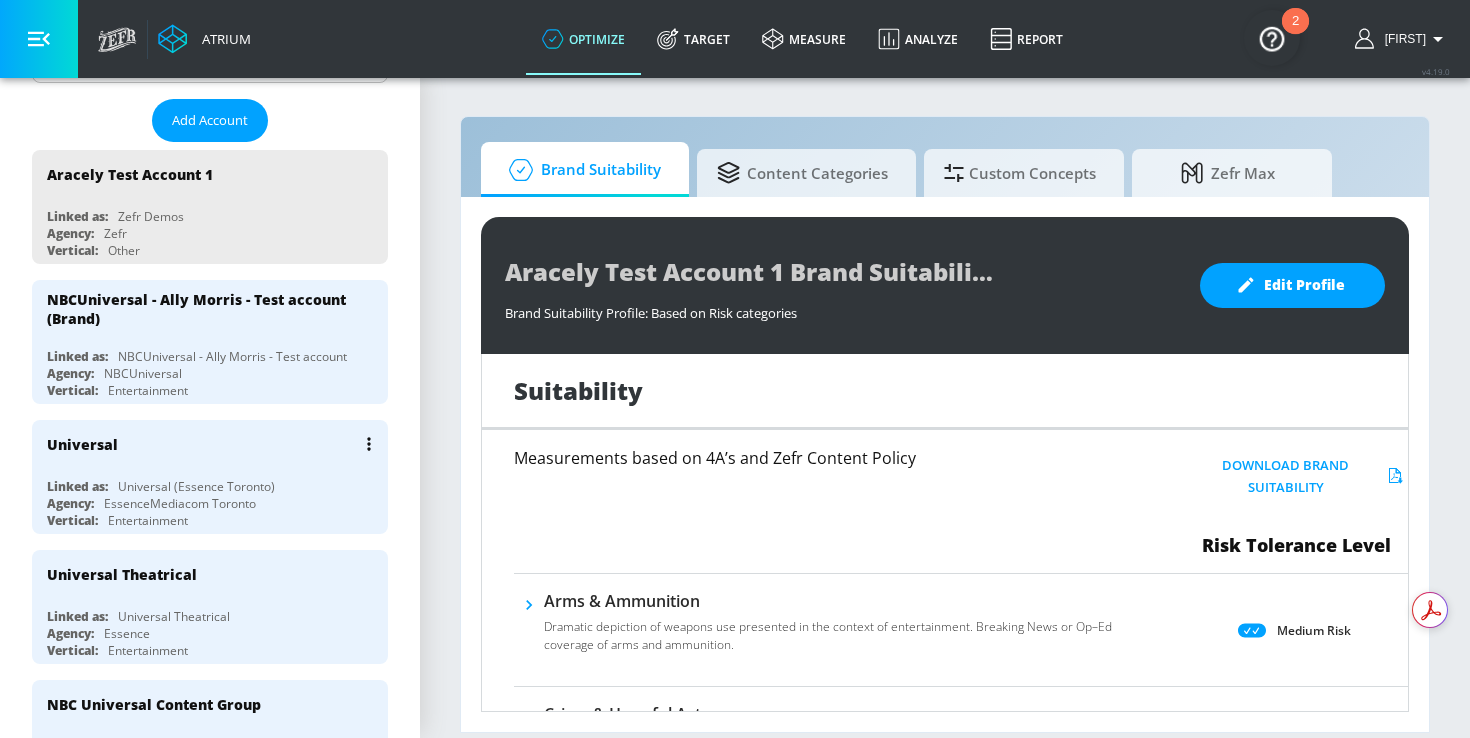 click on "Linked as: Universal (Essence [CITY])" at bounding box center [215, 486] 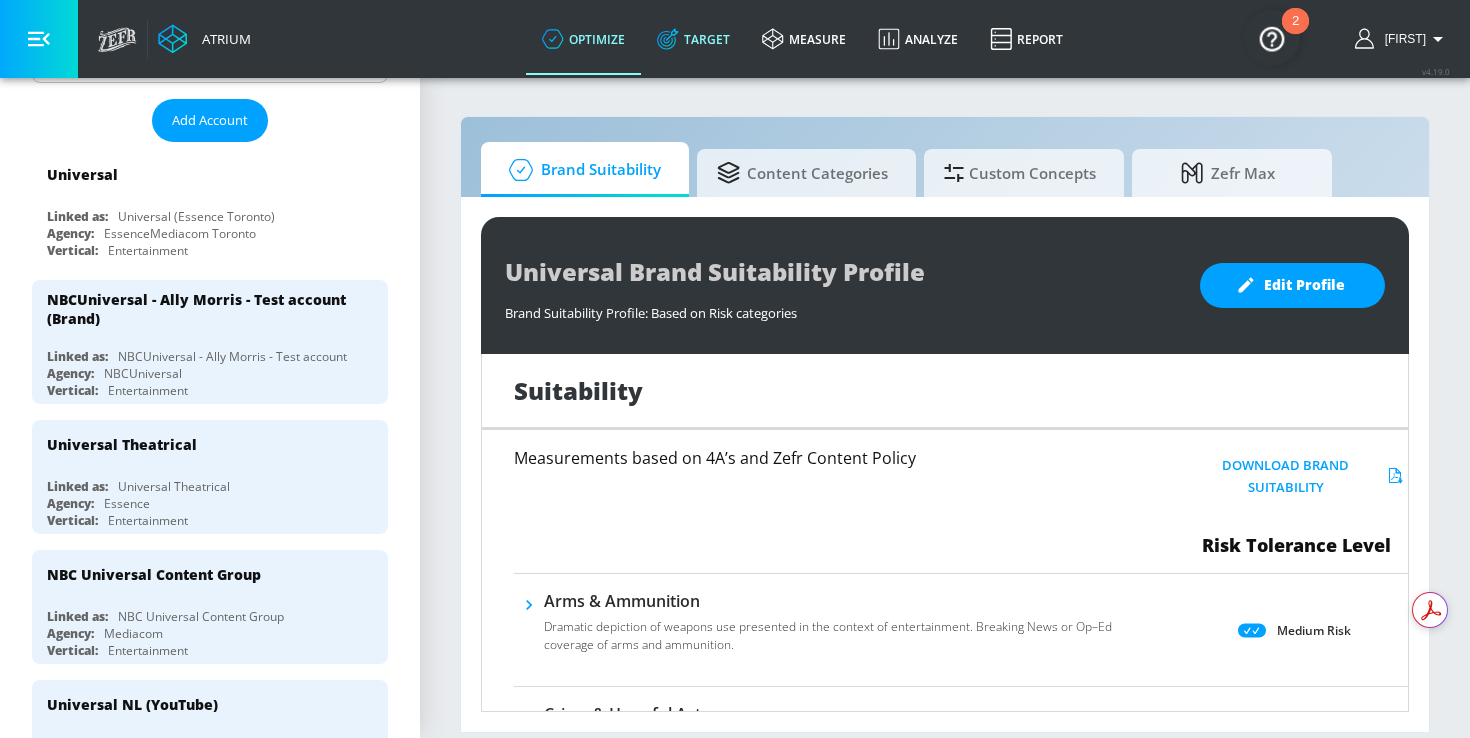 click on "Target" at bounding box center [693, 39] 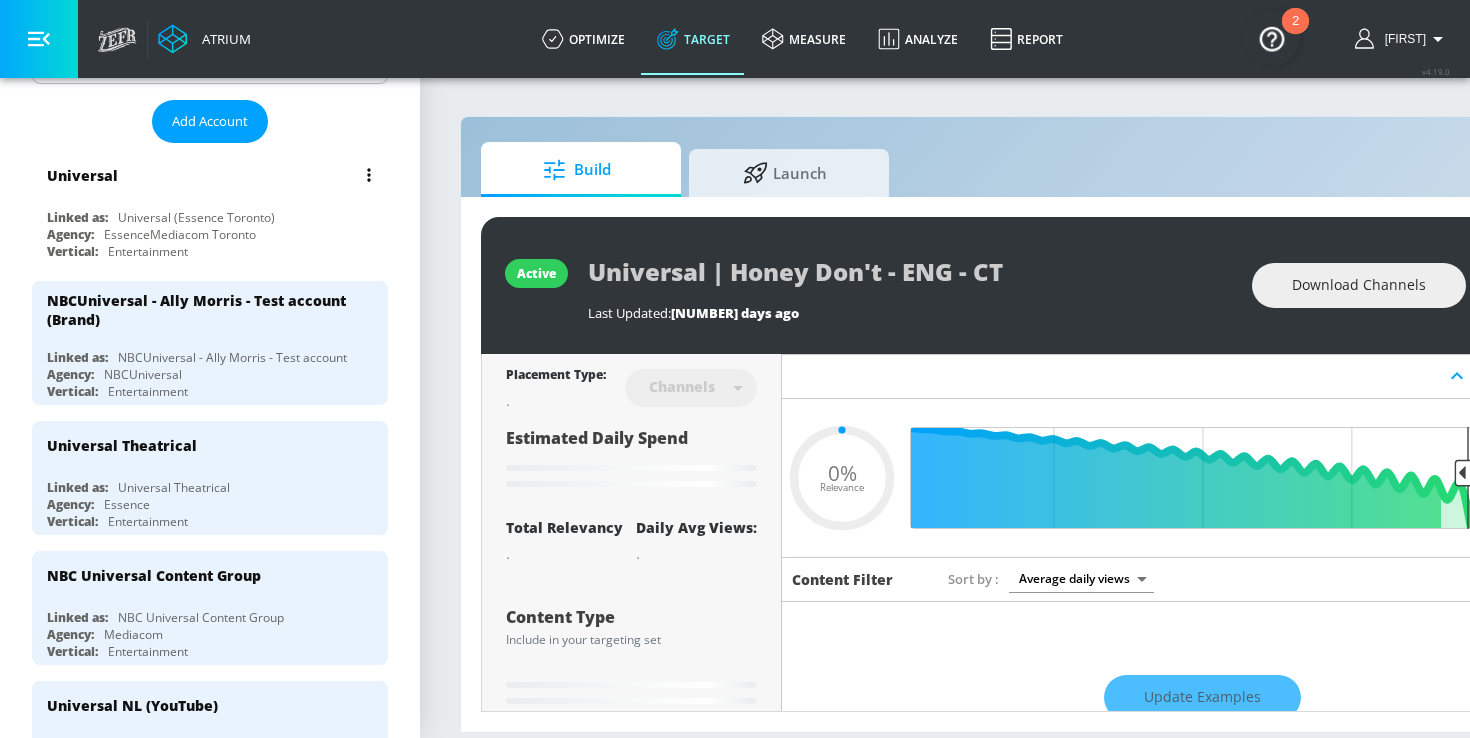 click on "Universal | Honey Don't - ENG - [STATE] (Non short" at bounding box center [210, 208] 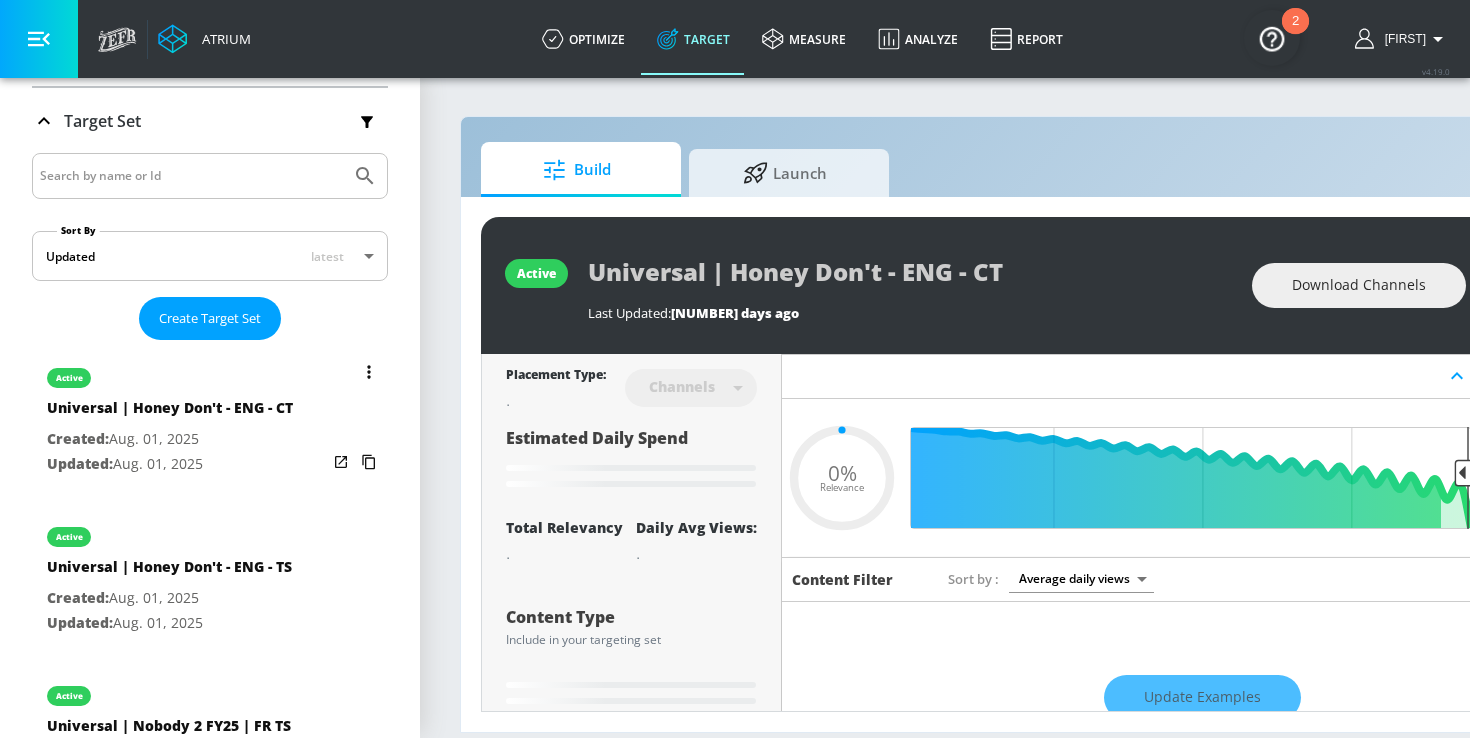 type on "0.5" 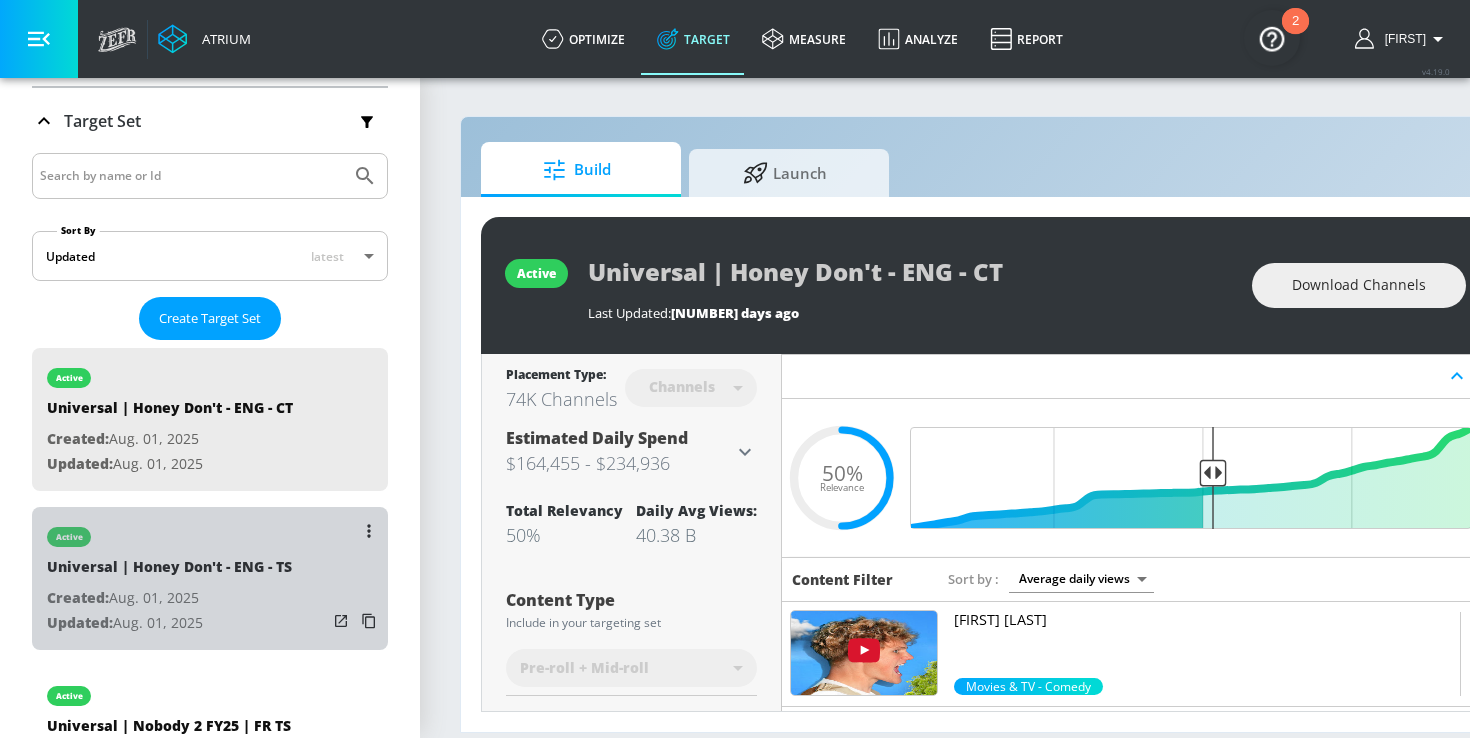click on "Created:  [MONTH]. [DAY], [YEAR]" at bounding box center (169, 598) 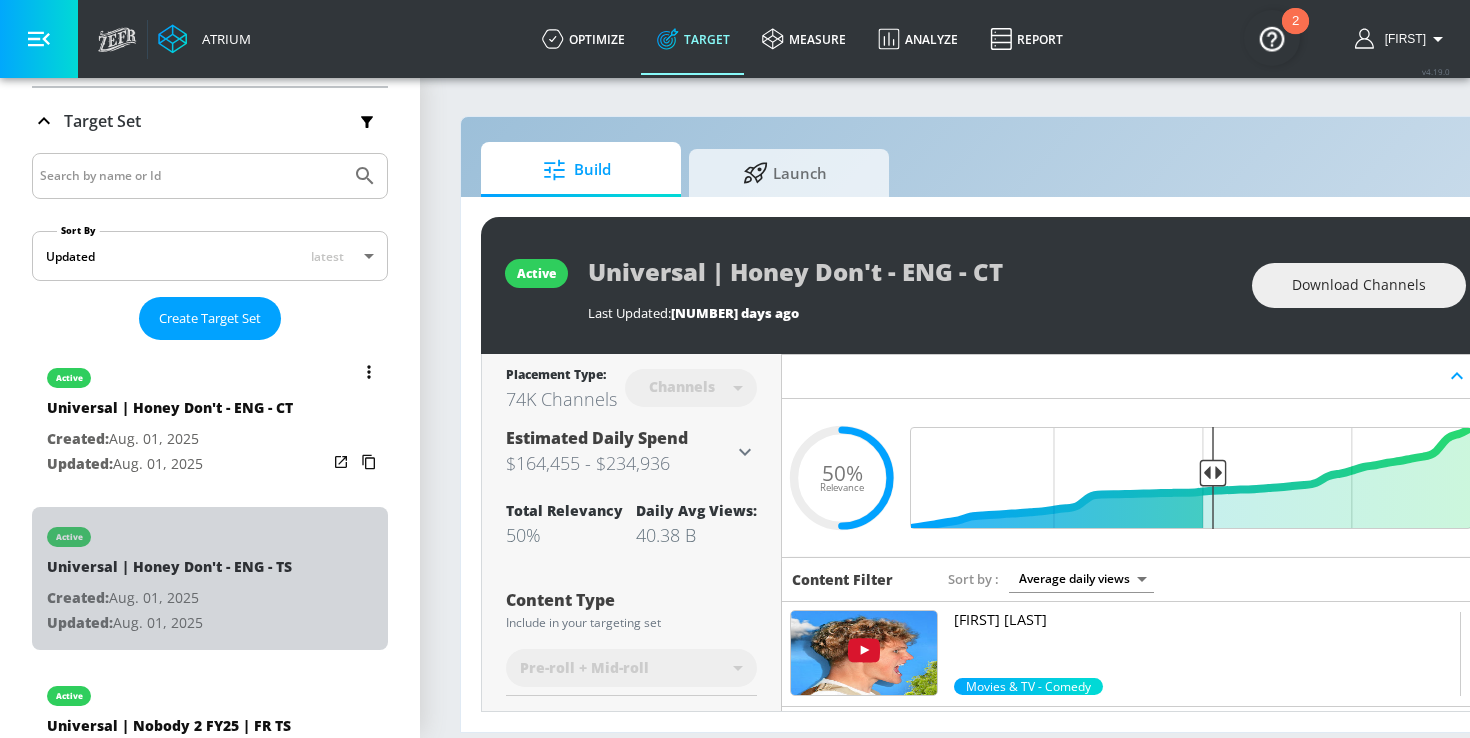 type on "Universal | Honey Don't - ENG - TS" 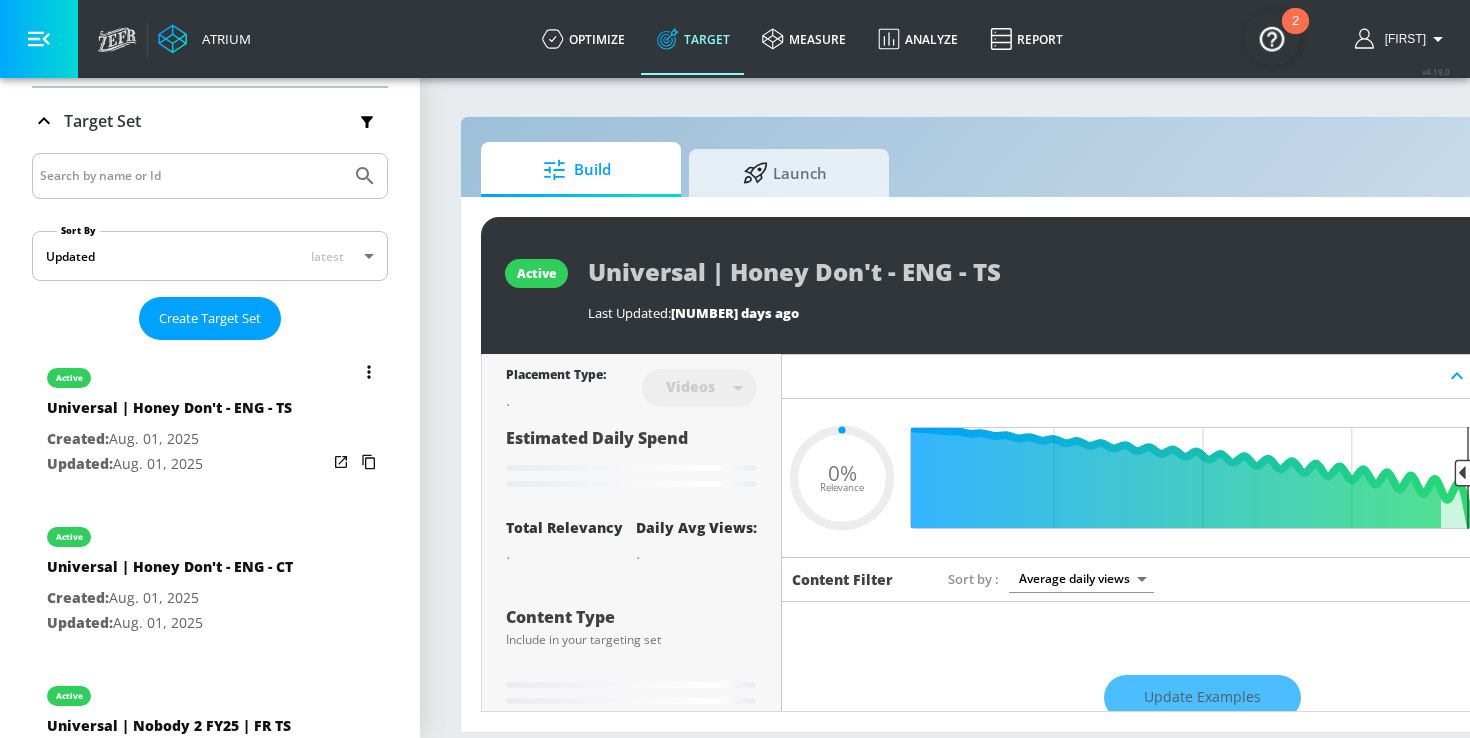 click 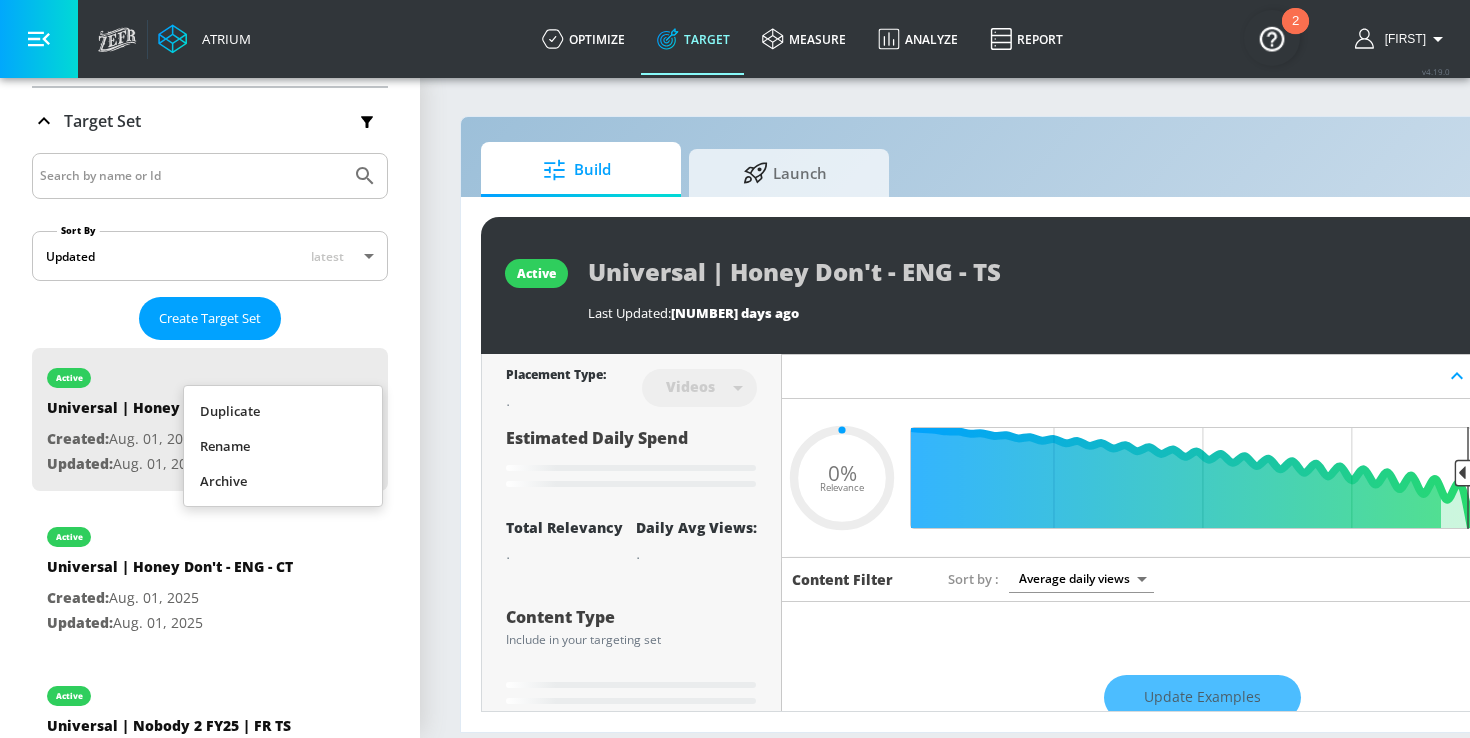 click on "Duplicate" at bounding box center [283, 411] 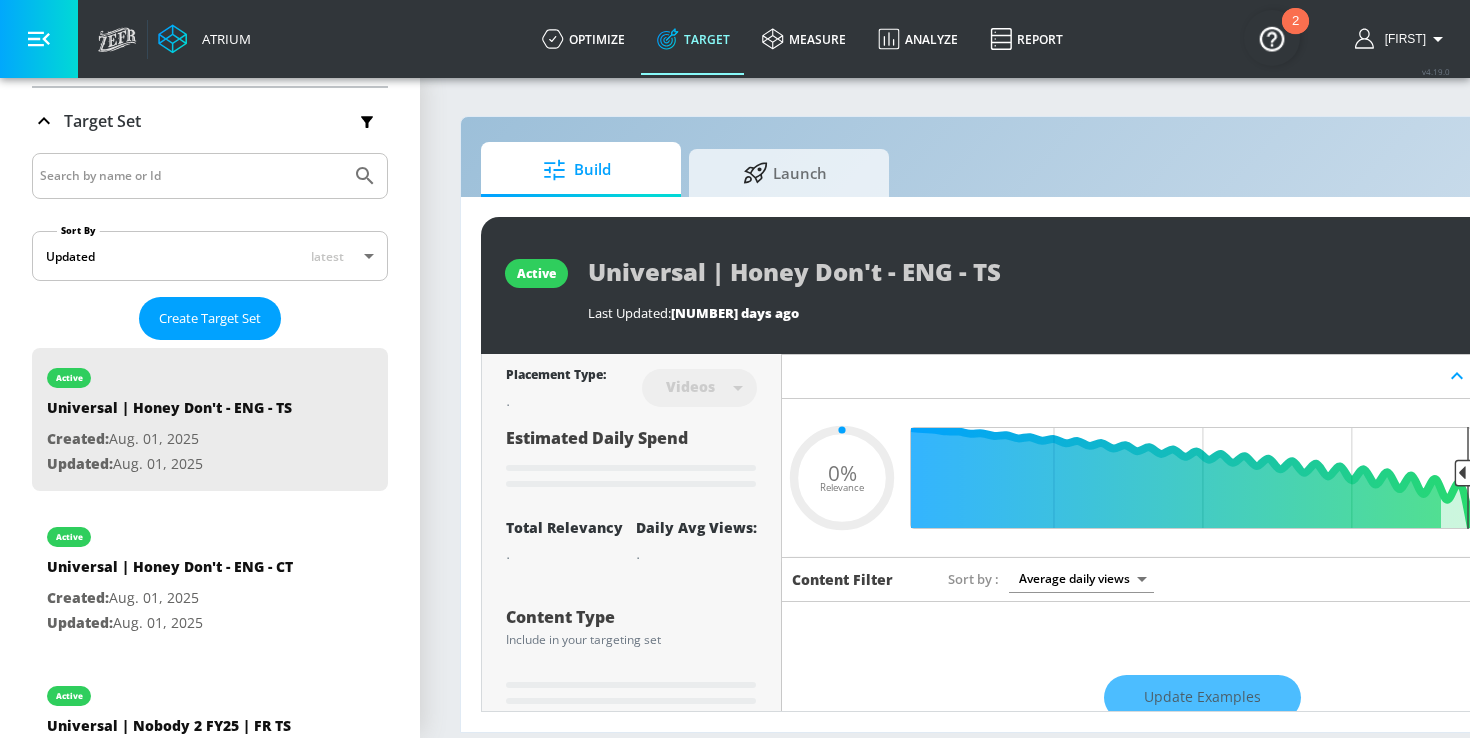 type on "0.05" 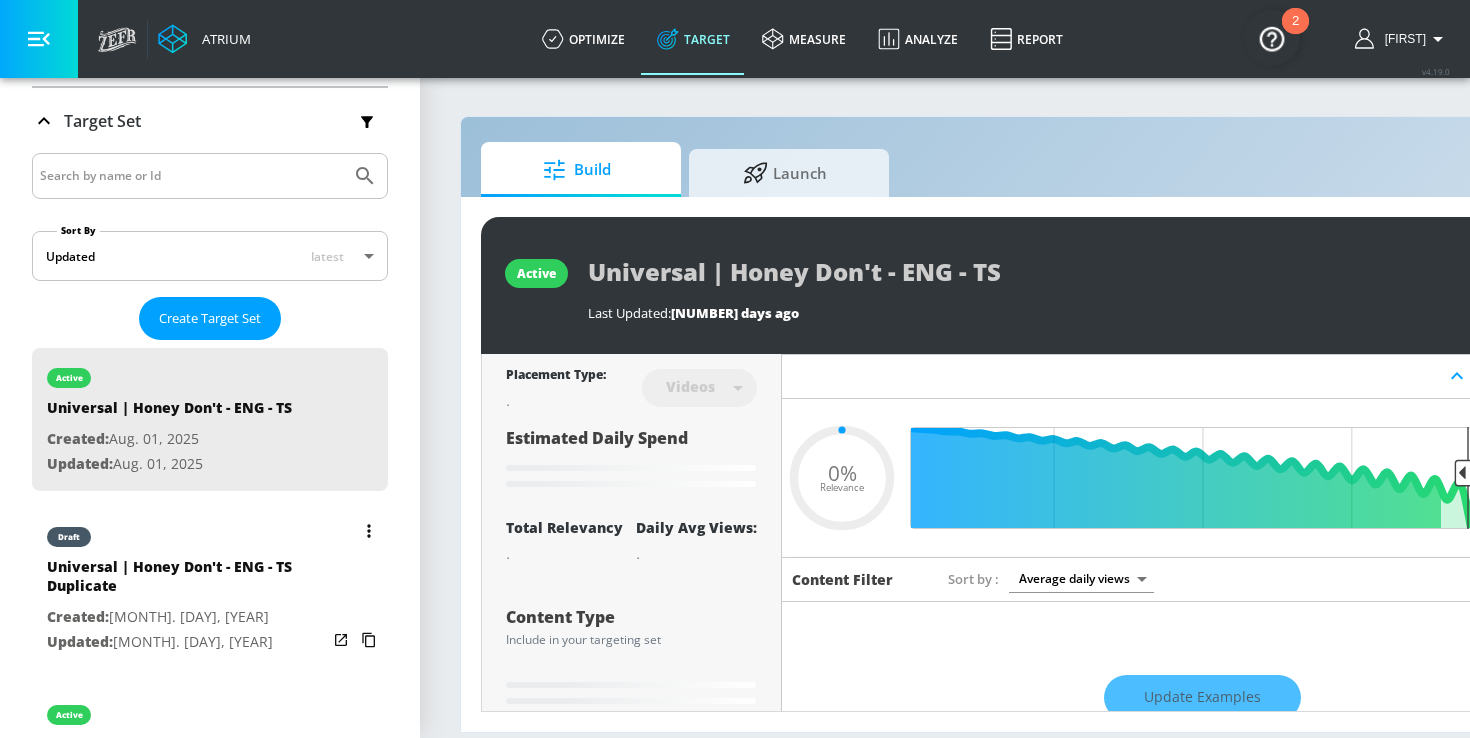 click on "Universal | Honey Don't - ENG - TS Duplicate" at bounding box center [187, 581] 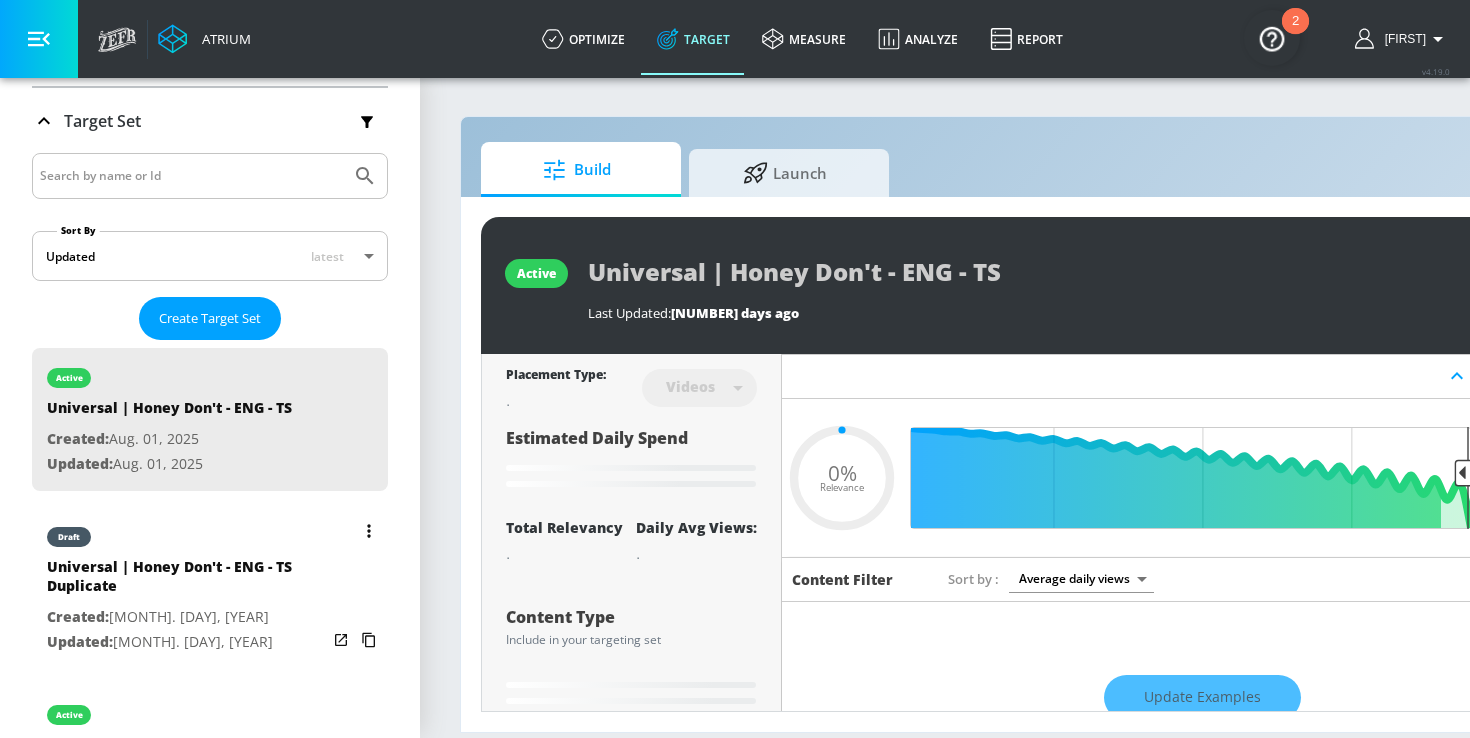 type on "Universal | Honey Don't - ENG - TS Duplicate" 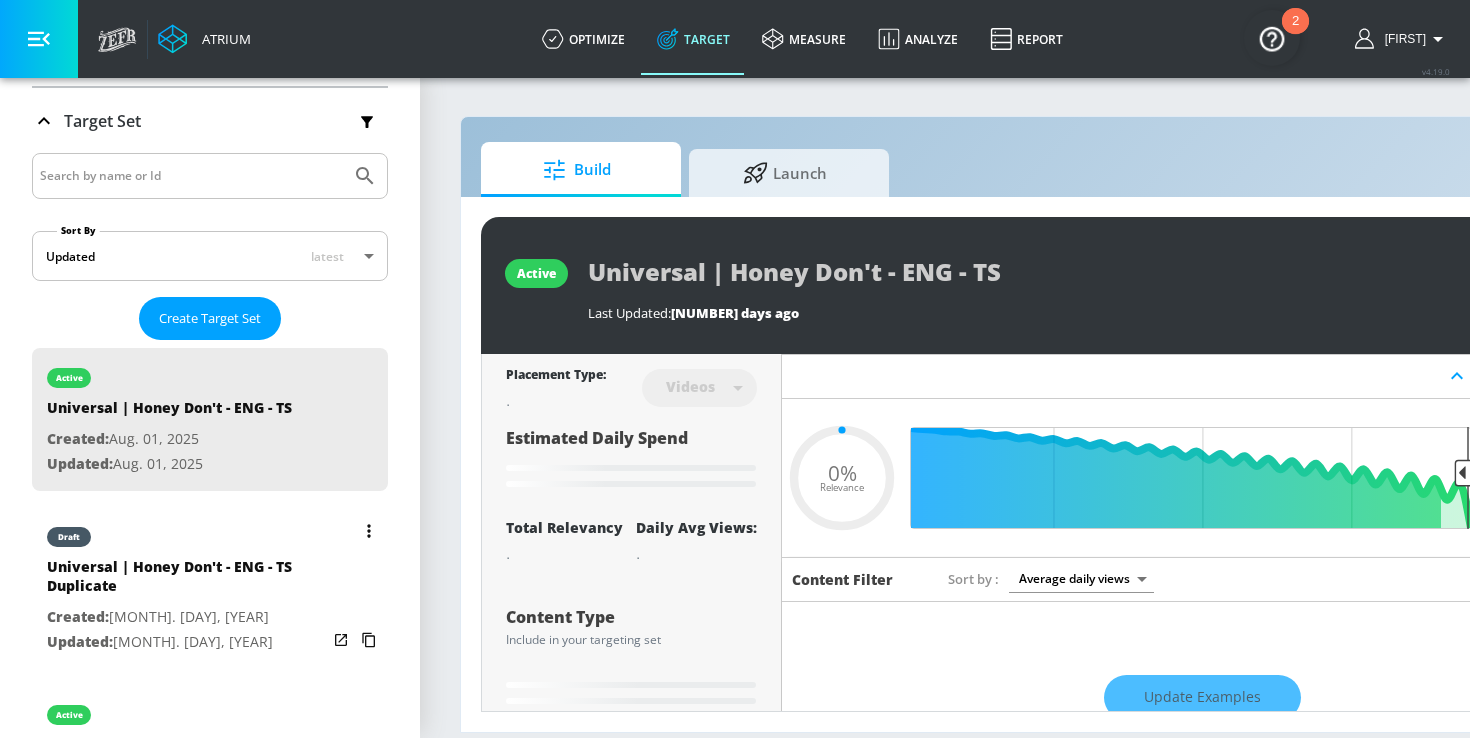 type on "0.05" 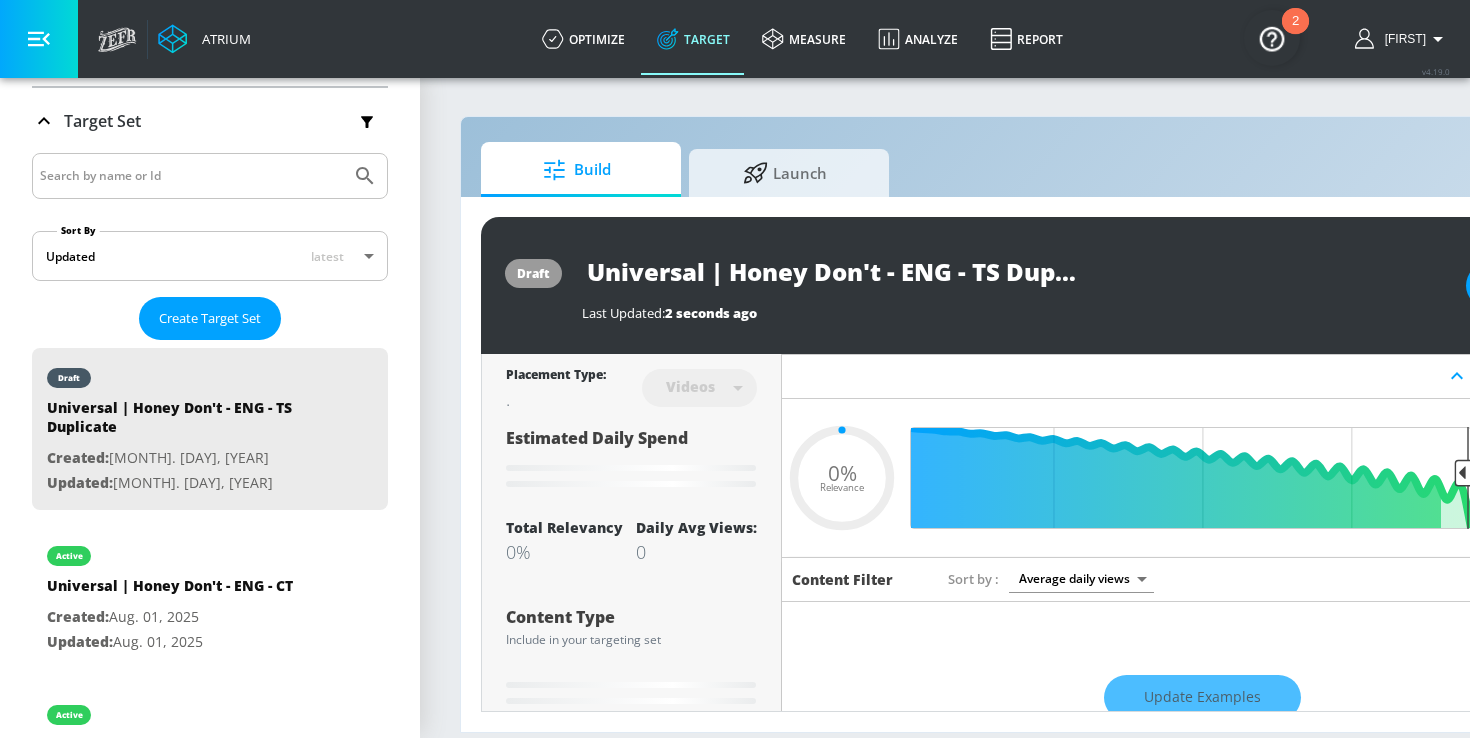 click on "Universal | Honey Don't - ENG - TS Duplicate" at bounding box center [832, 271] 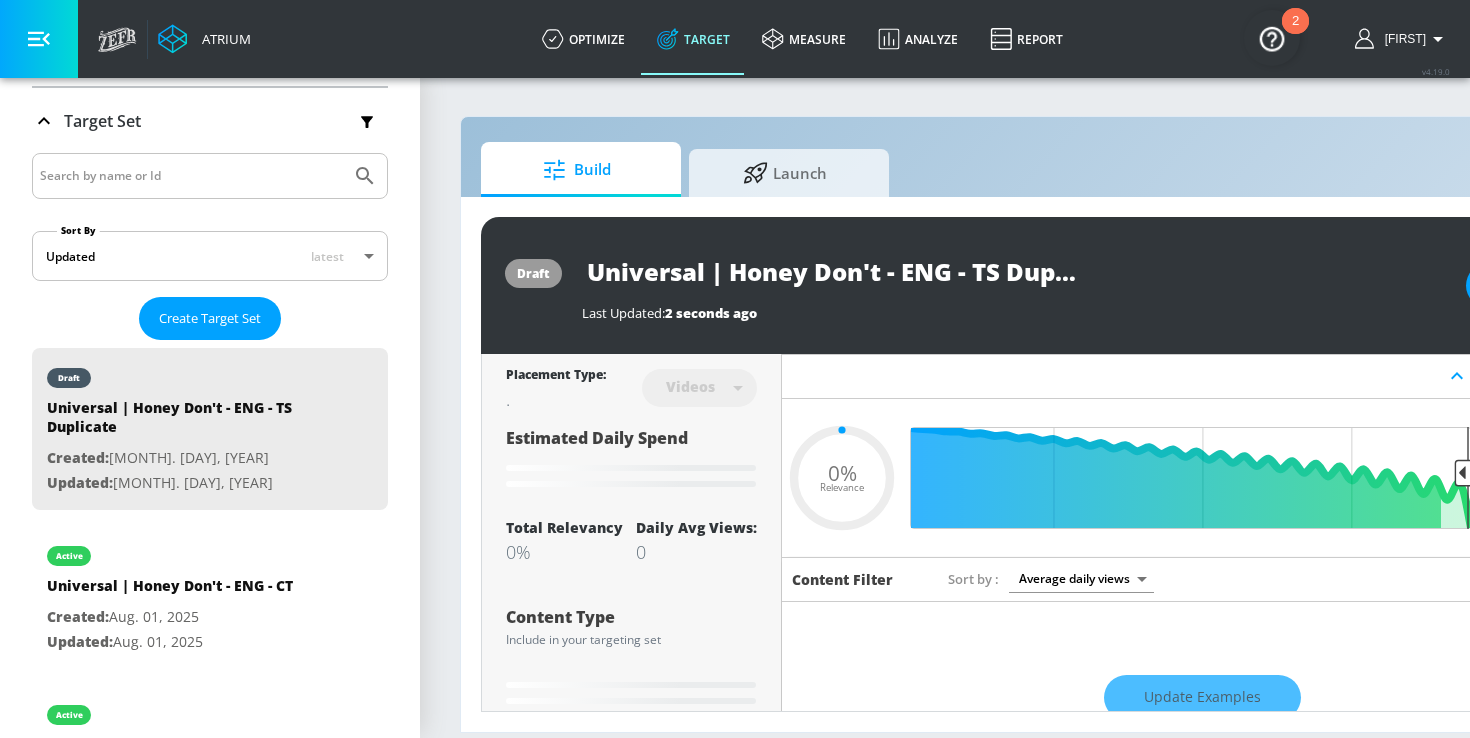 scroll, scrollTop: 0, scrollLeft: 49, axis: horizontal 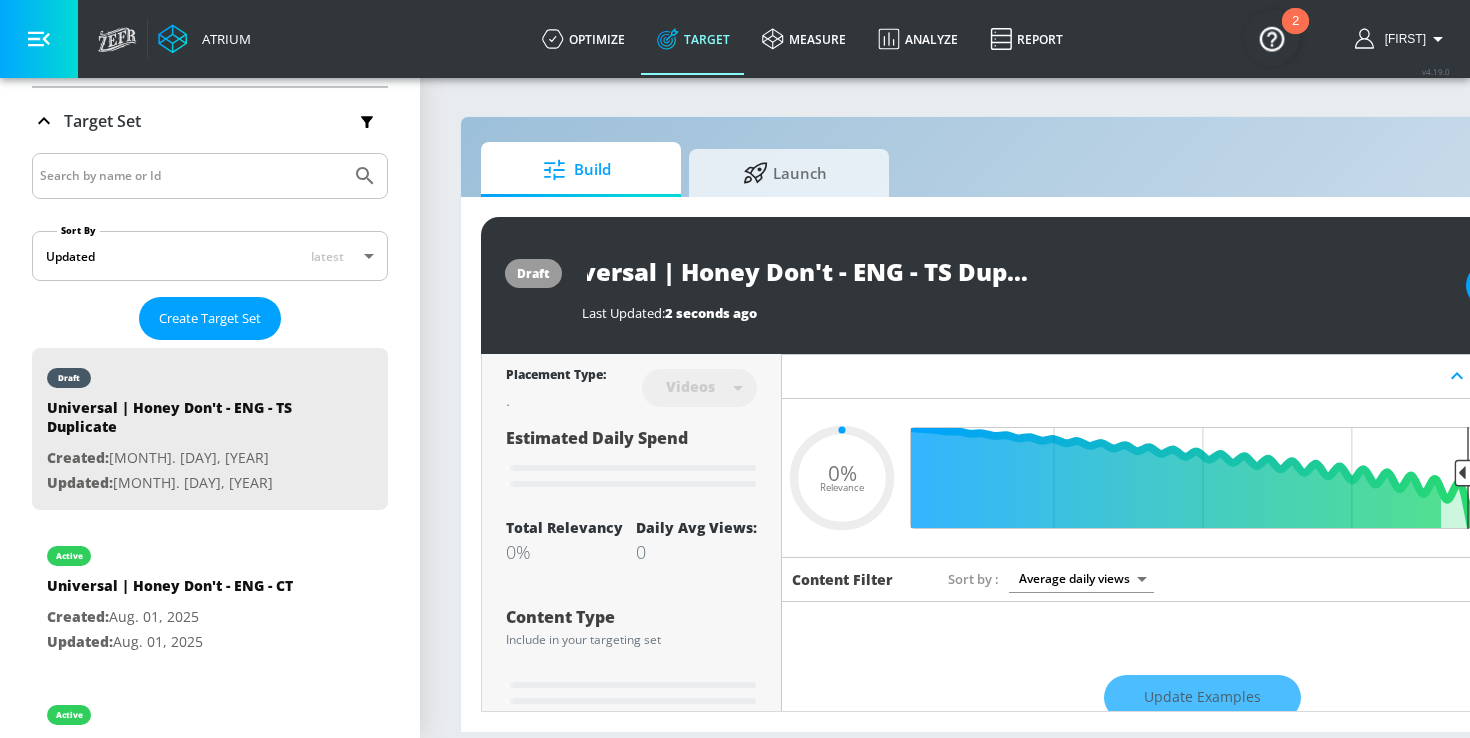 drag, startPoint x: 974, startPoint y: 266, endPoint x: 1233, endPoint y: 278, distance: 259.27783 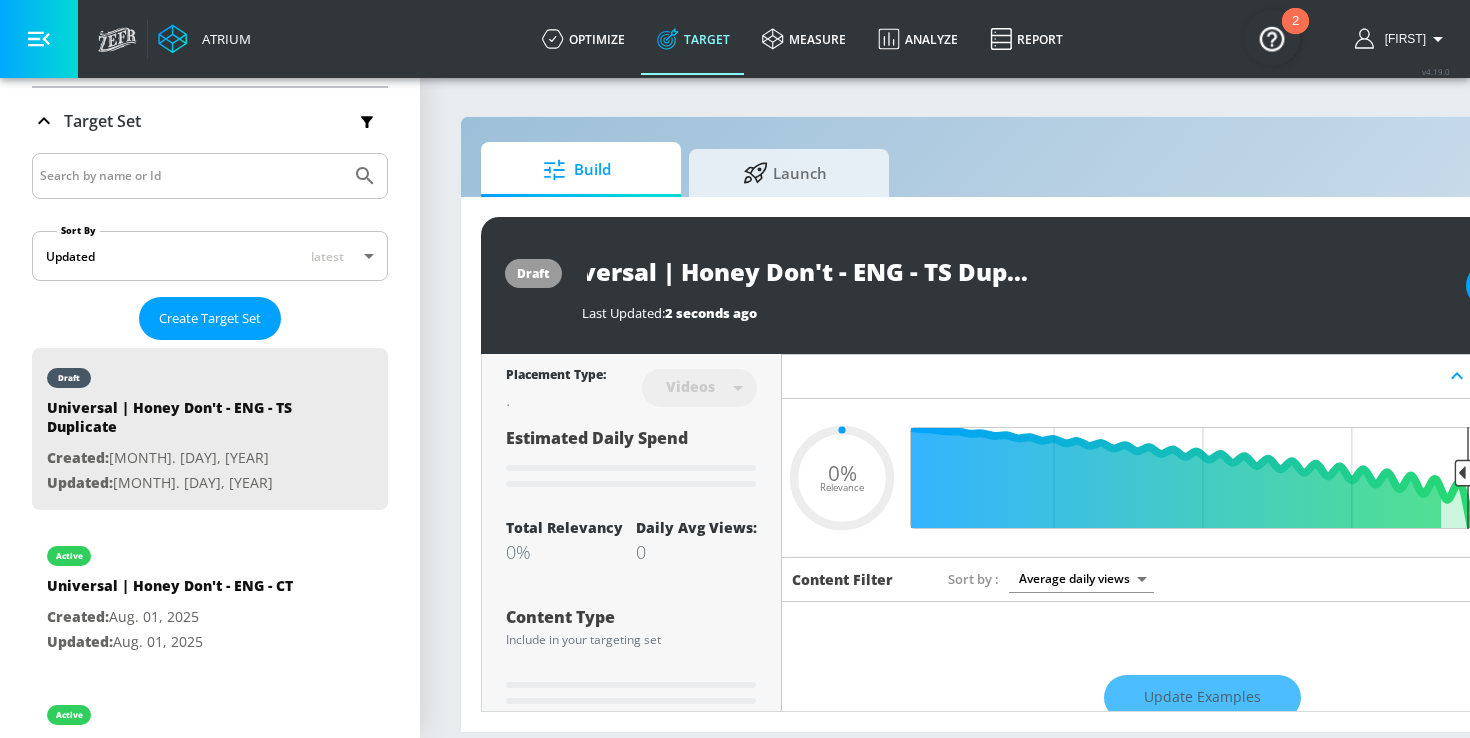 click on "Universal | Honey Don't - ENG - TS Duplicate" at bounding box center [1014, 271] 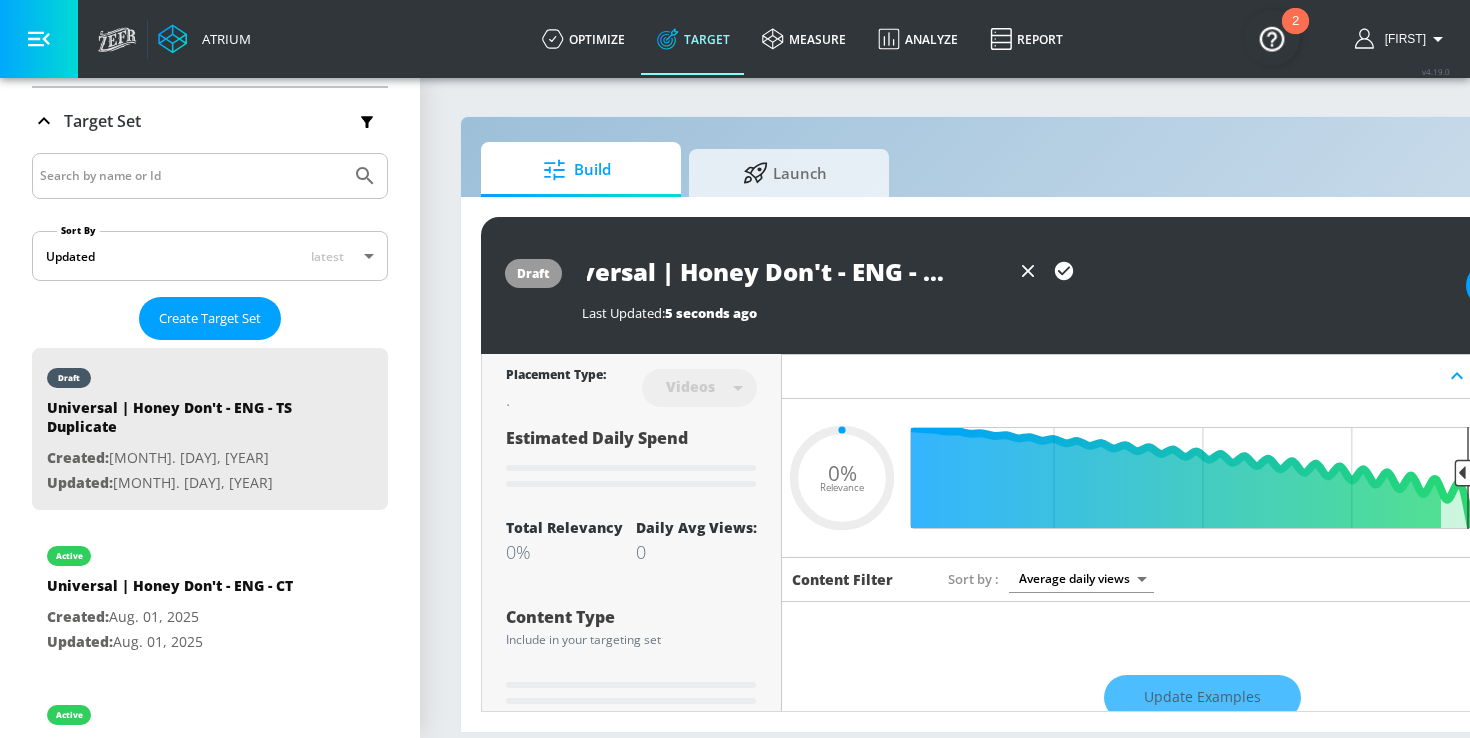 type on "Universal | Honey Don't - ENG - C" 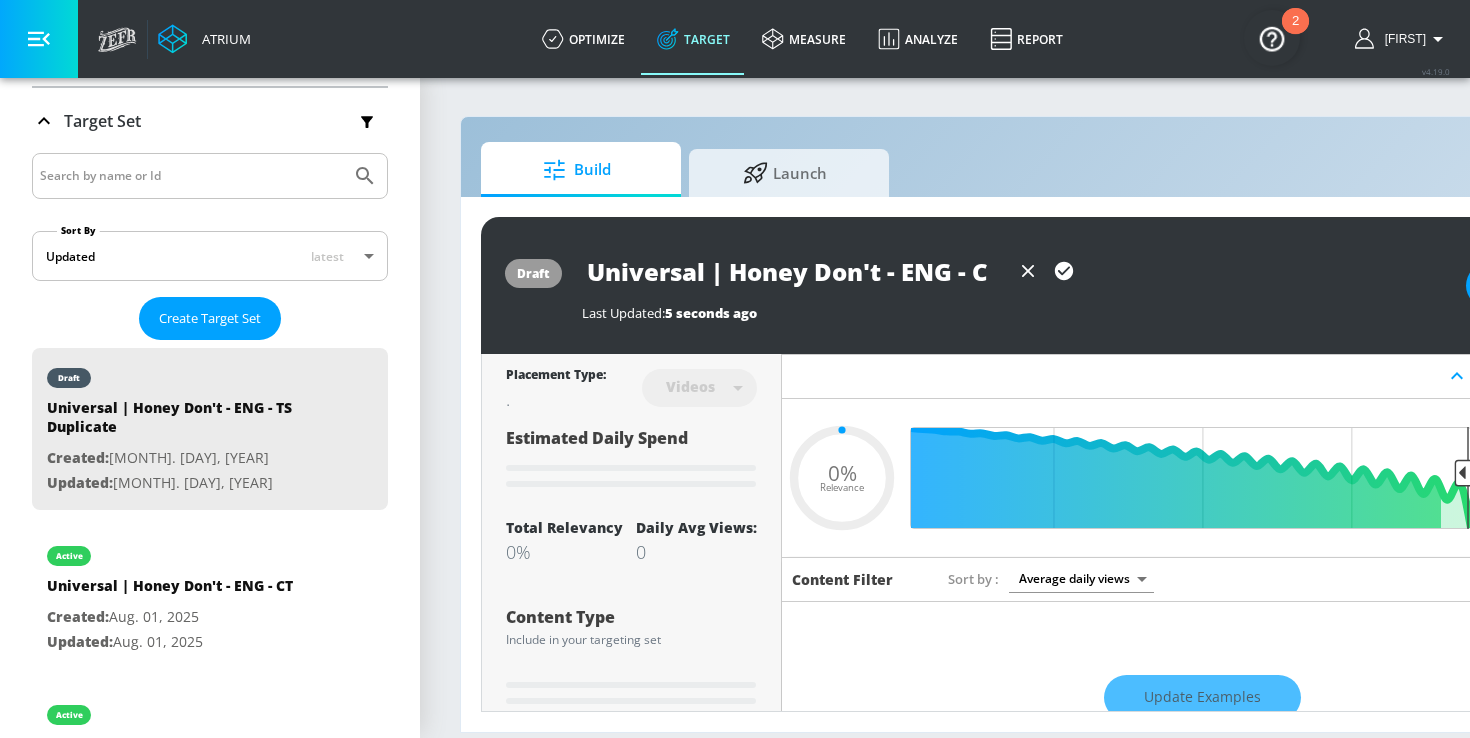 scroll, scrollTop: 0, scrollLeft: 0, axis: both 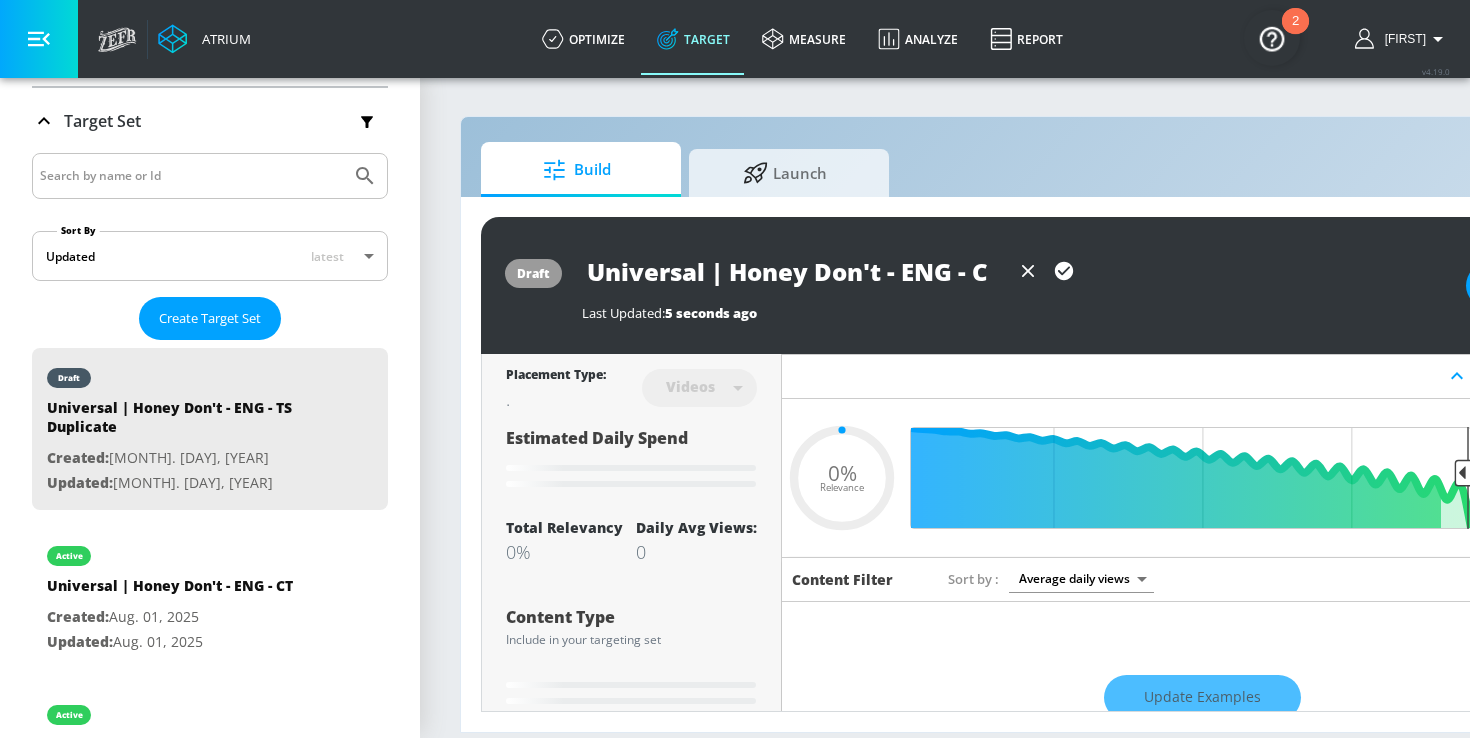type on "Universal | Honey Don't - ENG - CT" 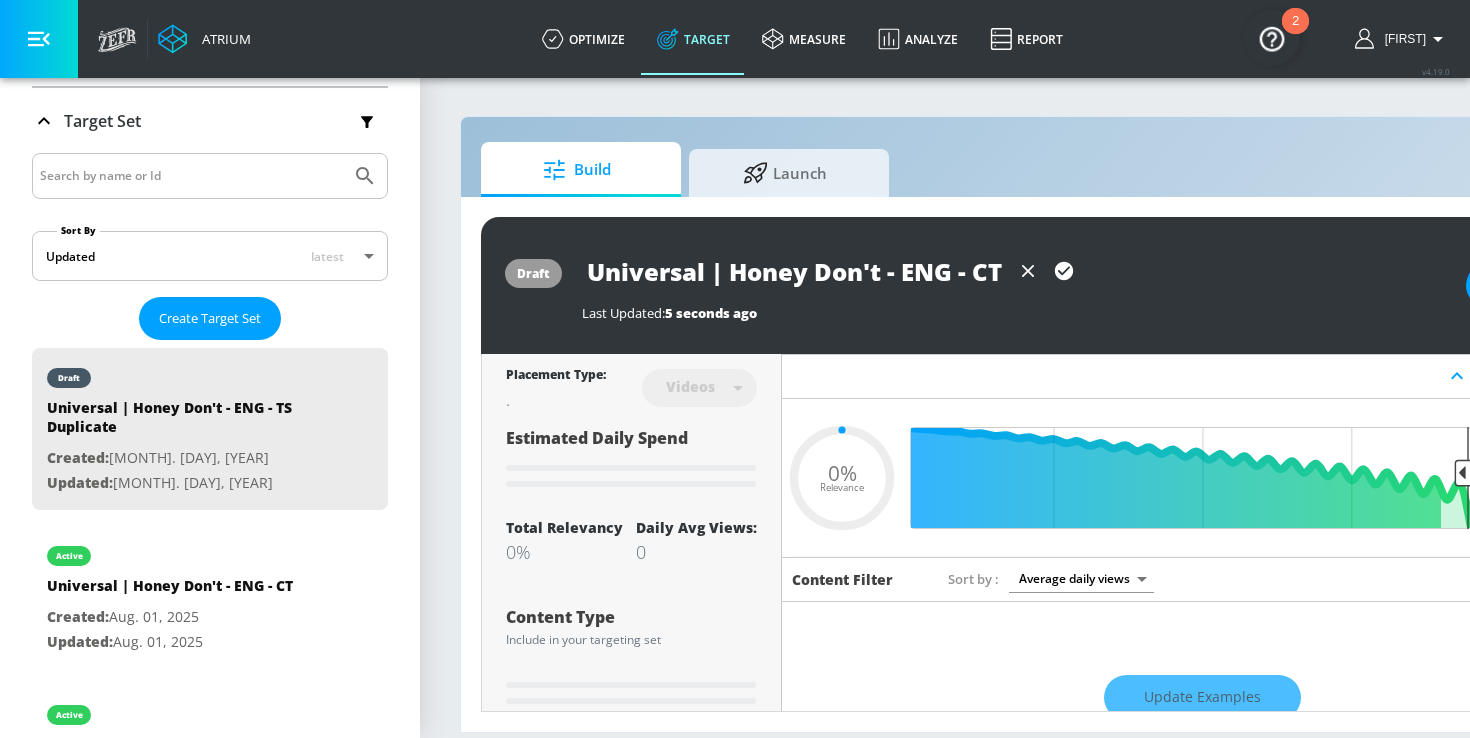 type on "0.05" 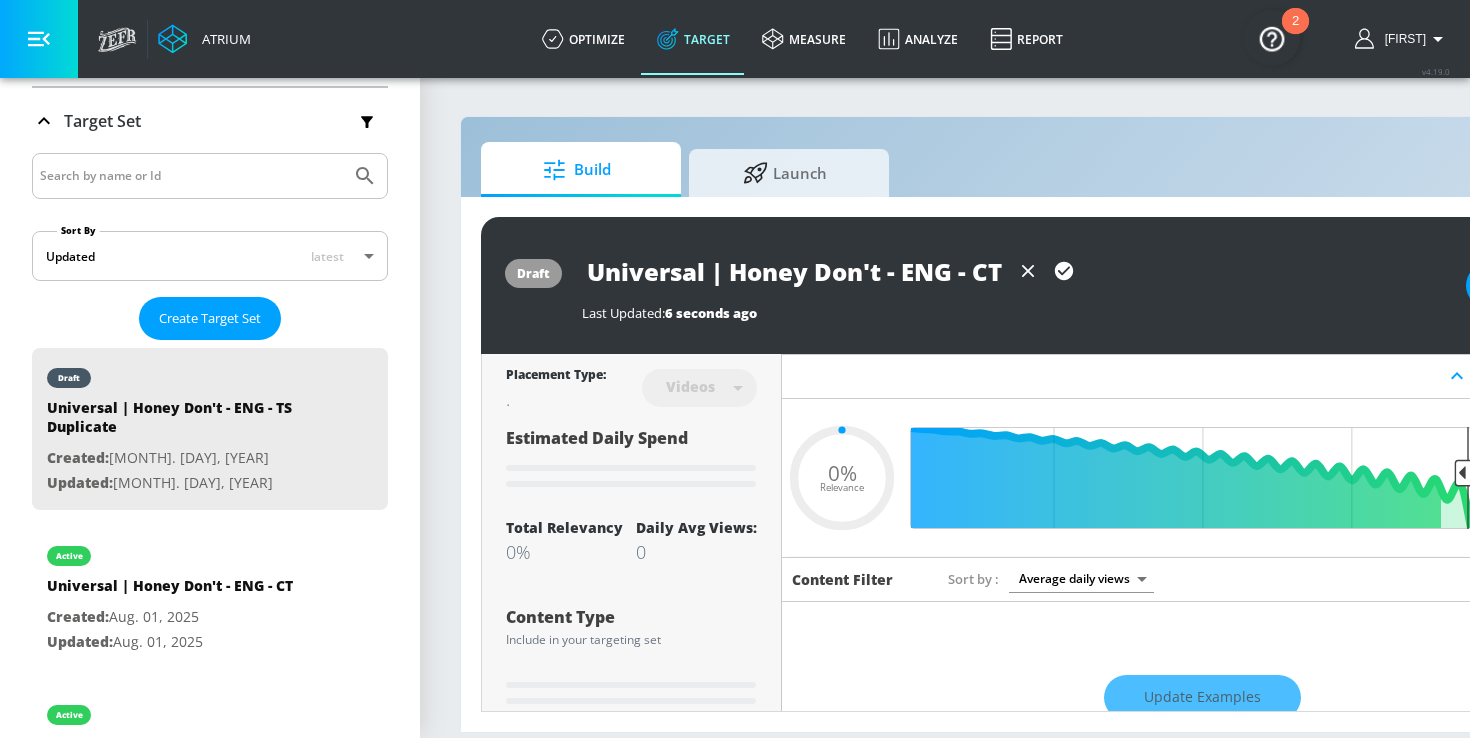type on "Universal | Honey Don't - ENG - [STATE] (" 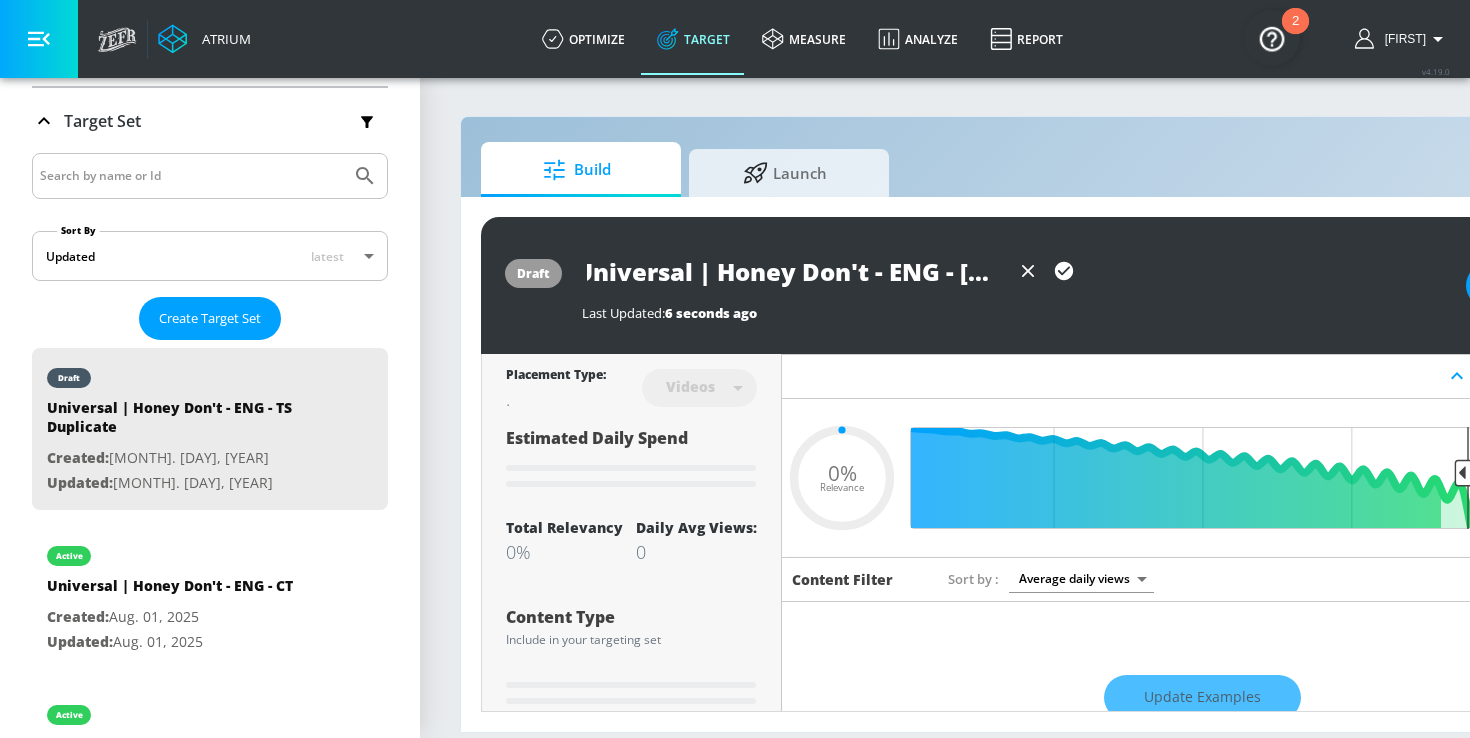 type on "Universal | Honey Don't - ENG - [STATE] (N" 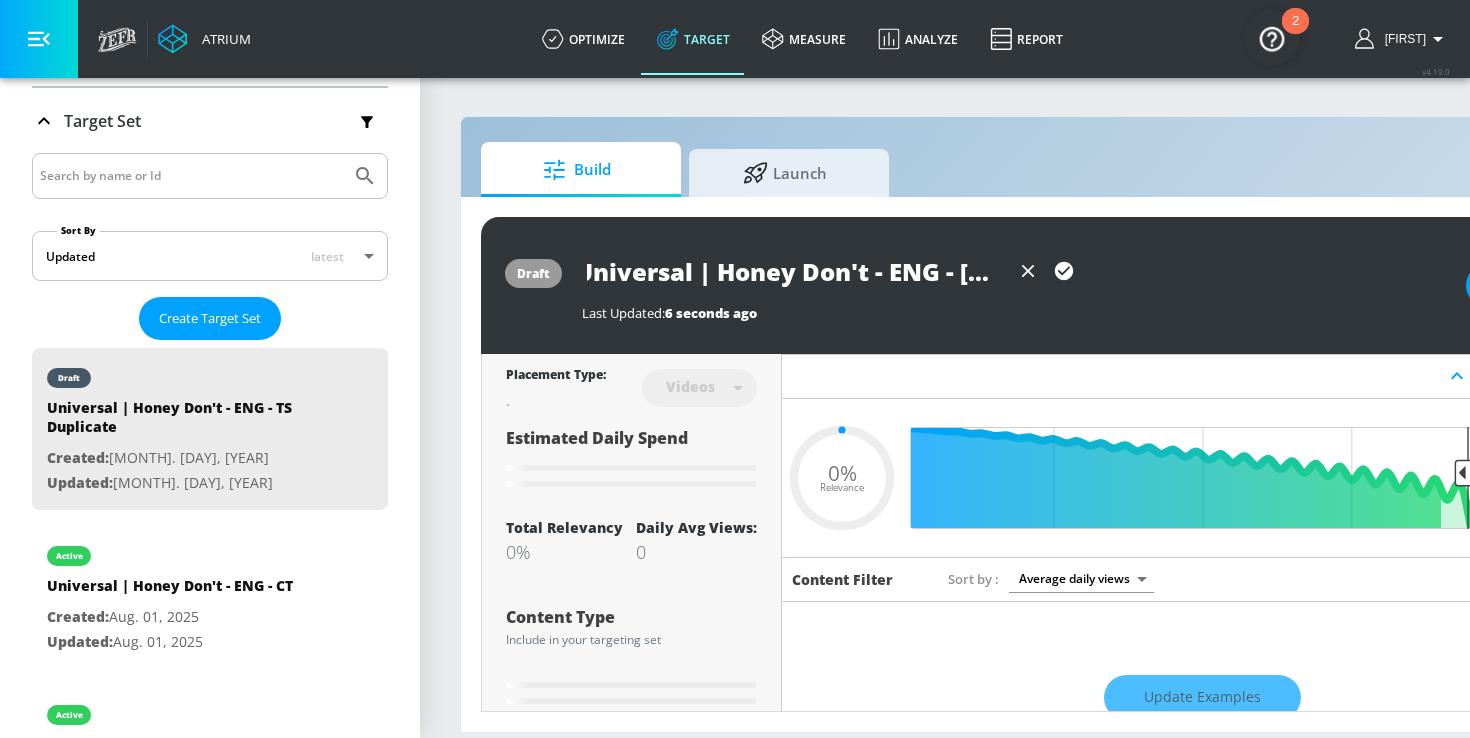 type on "0.05" 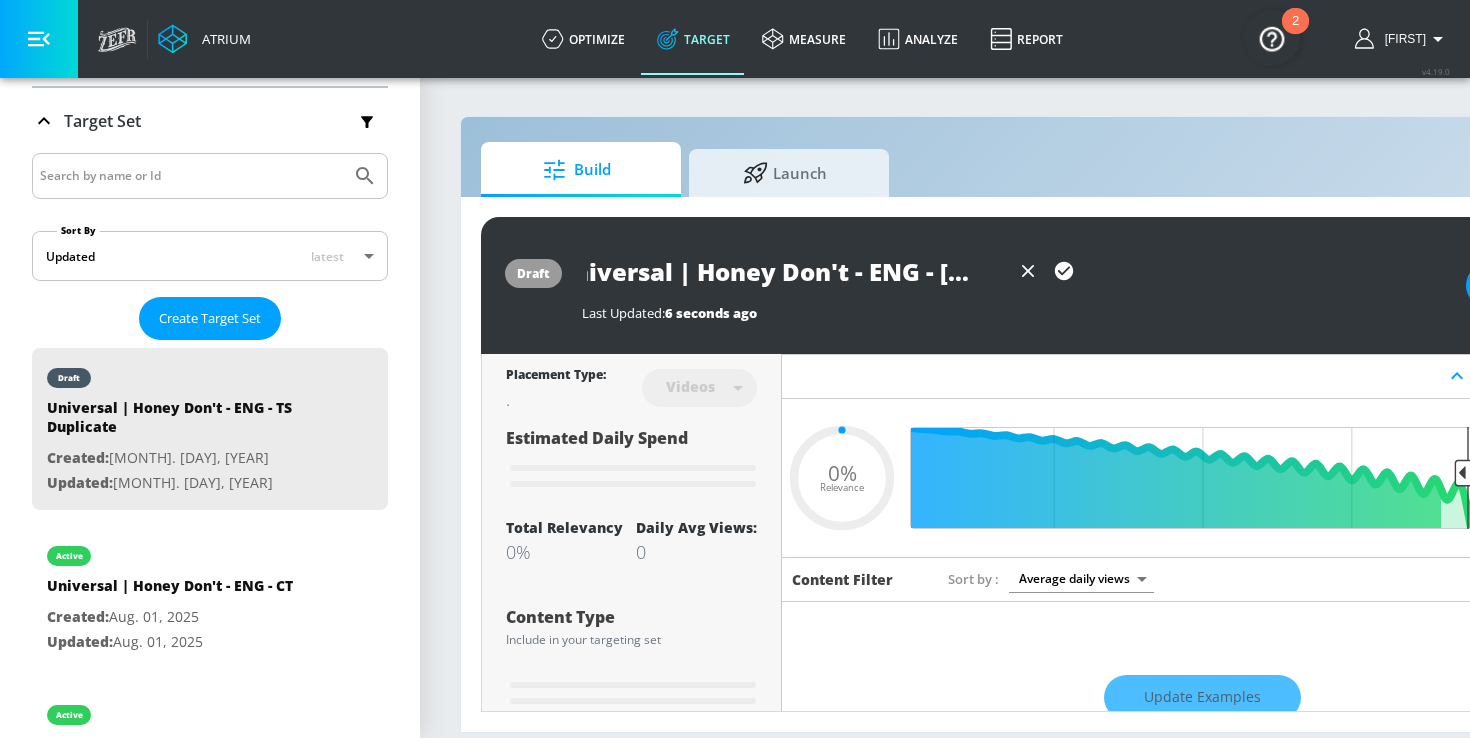 type on "Universal | Honey Don't - ENG - [STATE] (No" 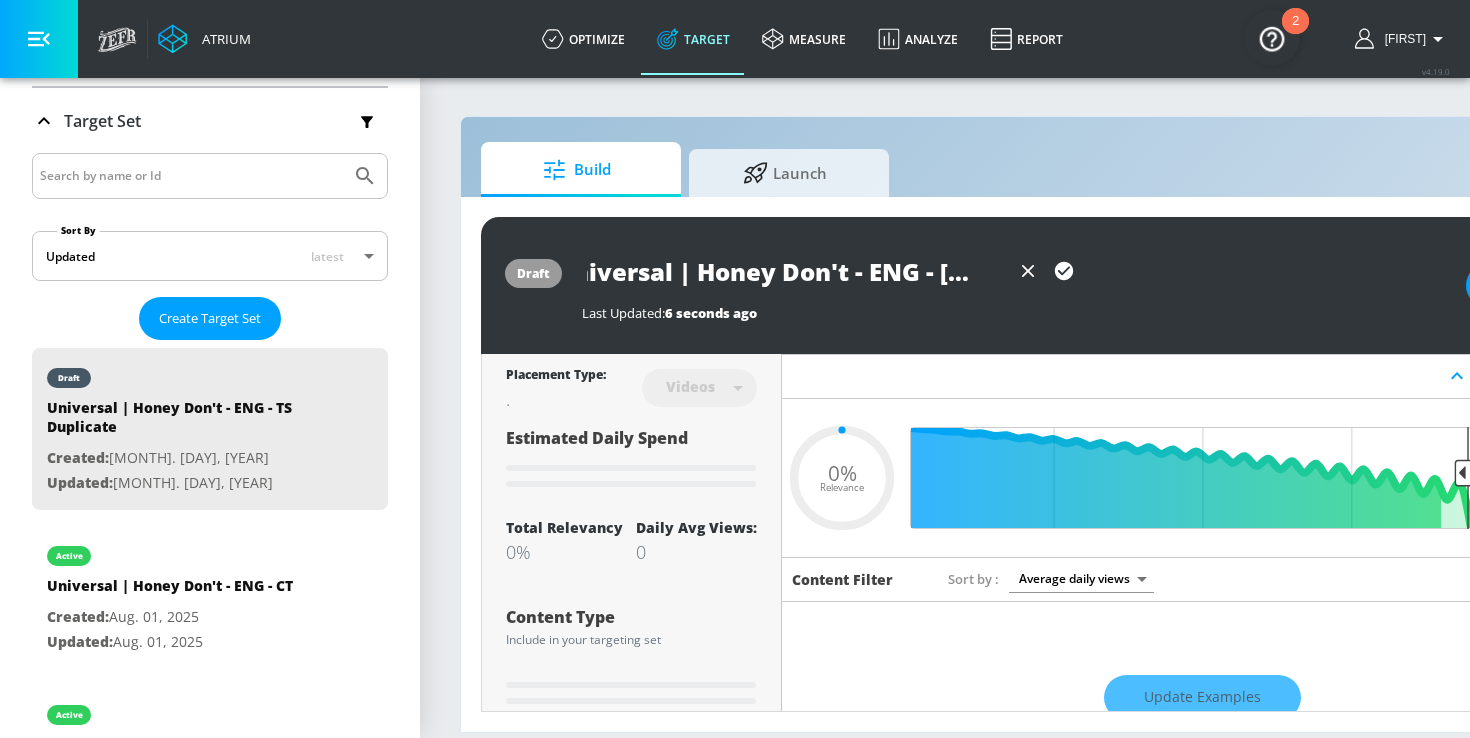 type on "0.05" 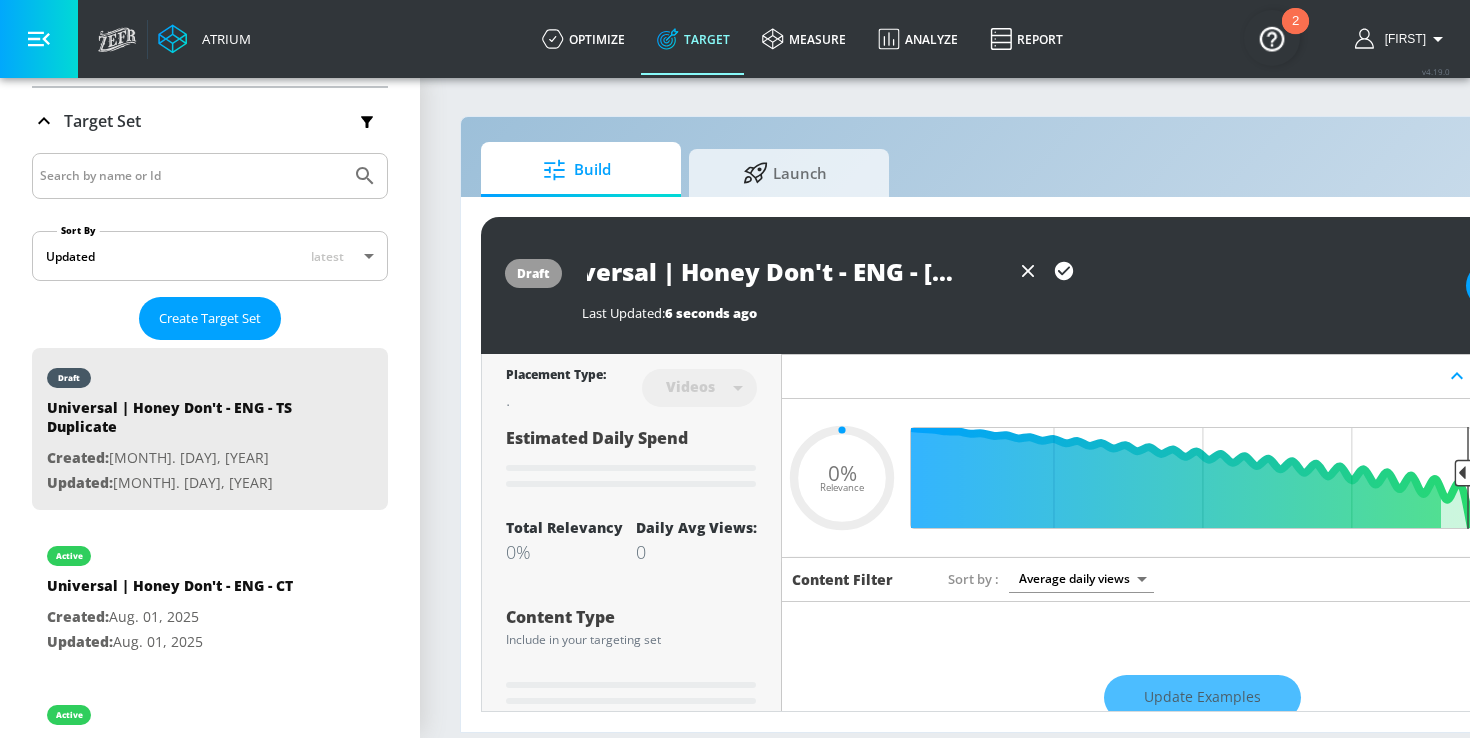 type on "Universal | Honey Don't - ENG - [STATE] (Non" 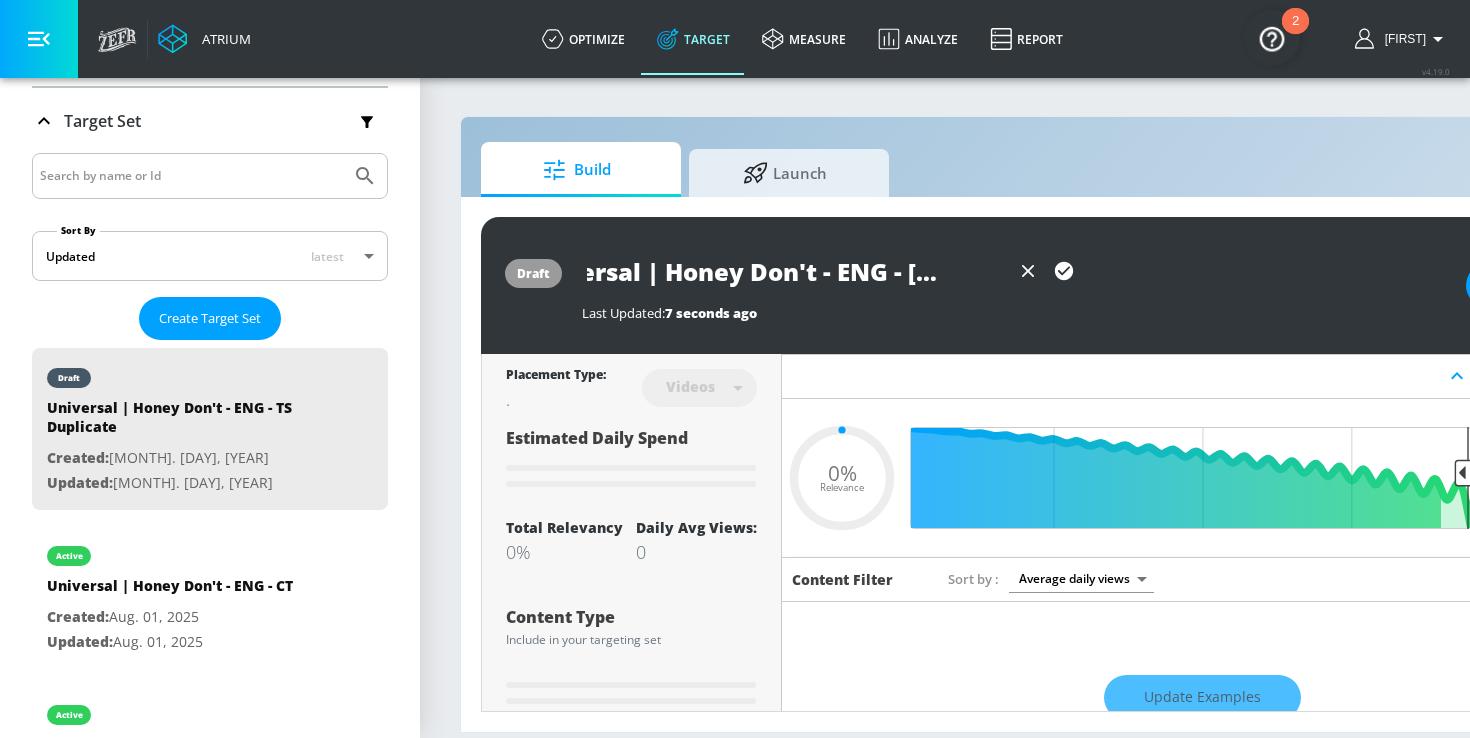 type on "Universal | Honey Don't - ENG - [STATE] (Non" 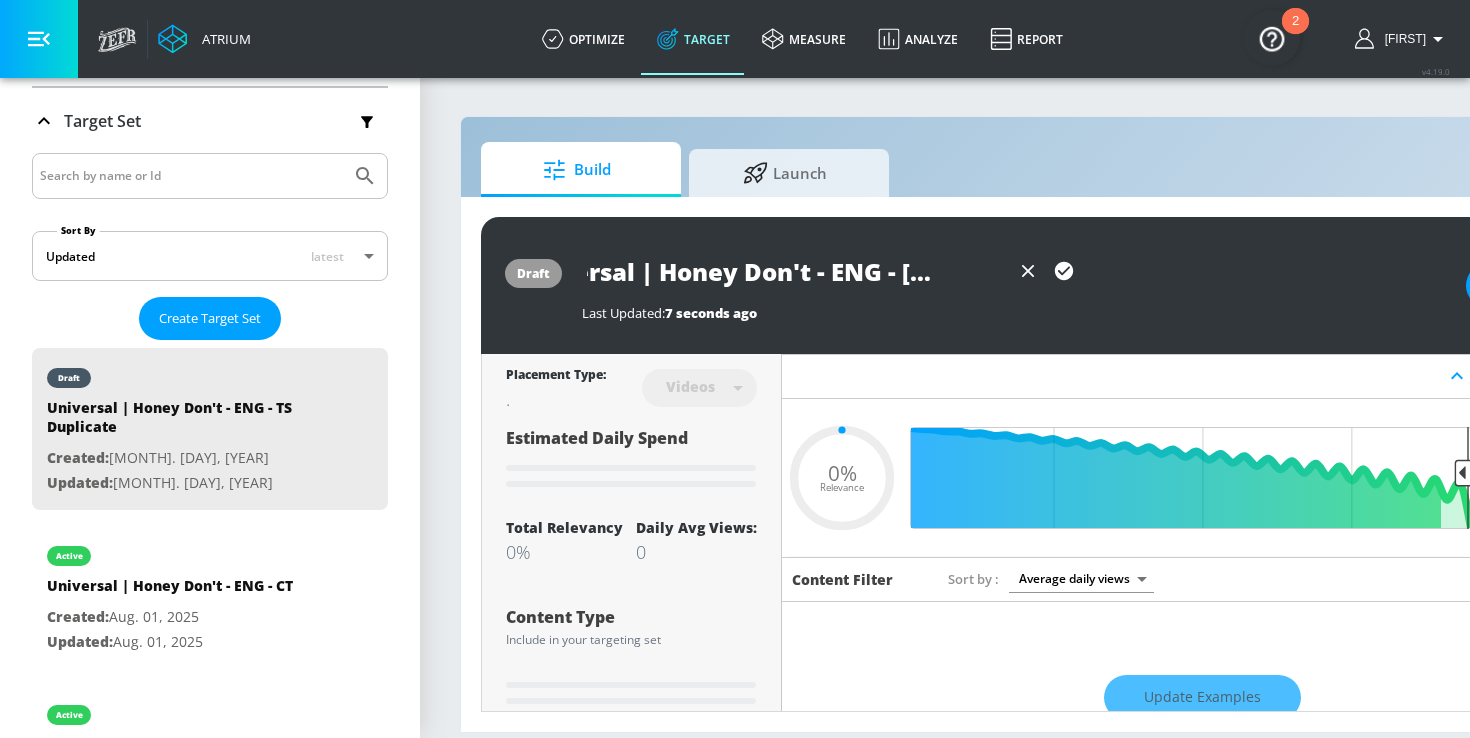 type on "Universal | Honey Don't - ENG - [STATE] (Non s" 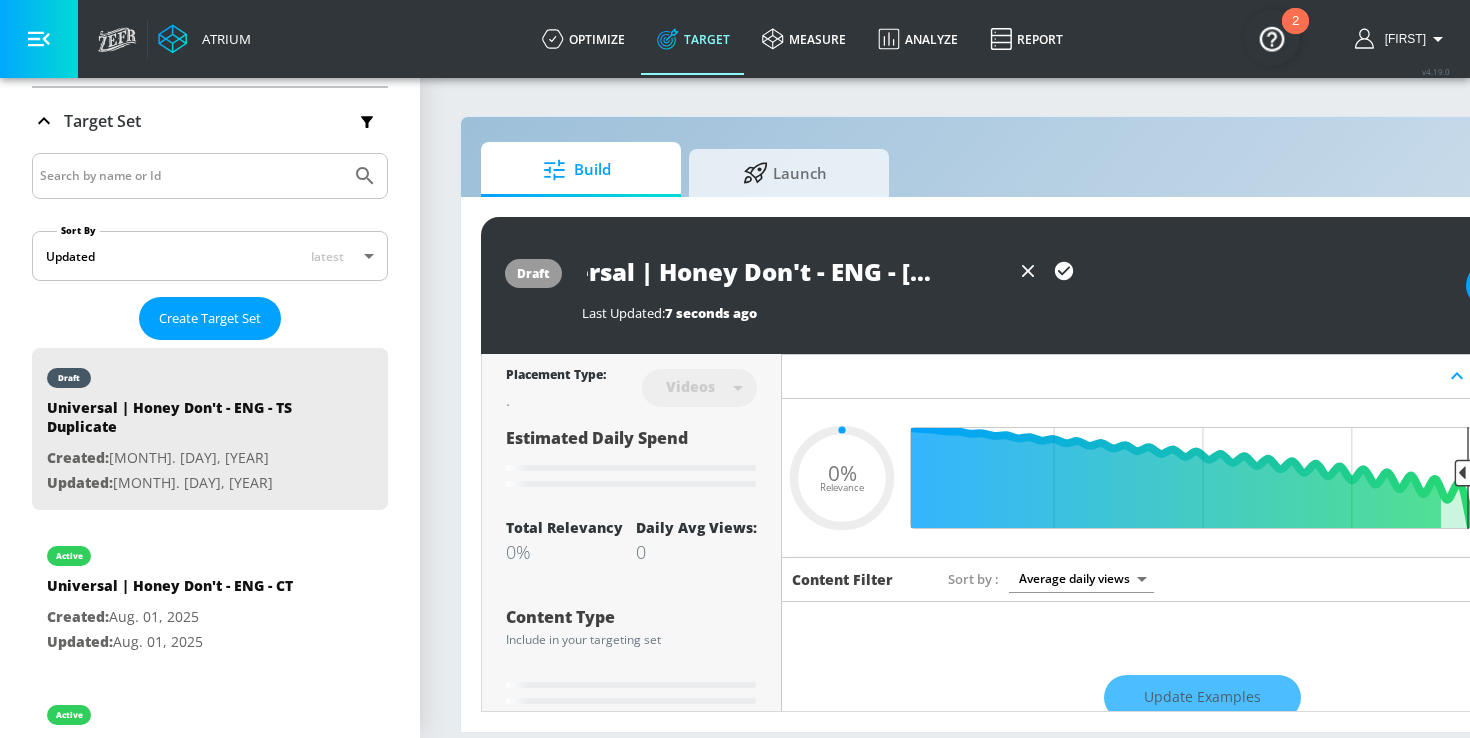 type on "0.05" 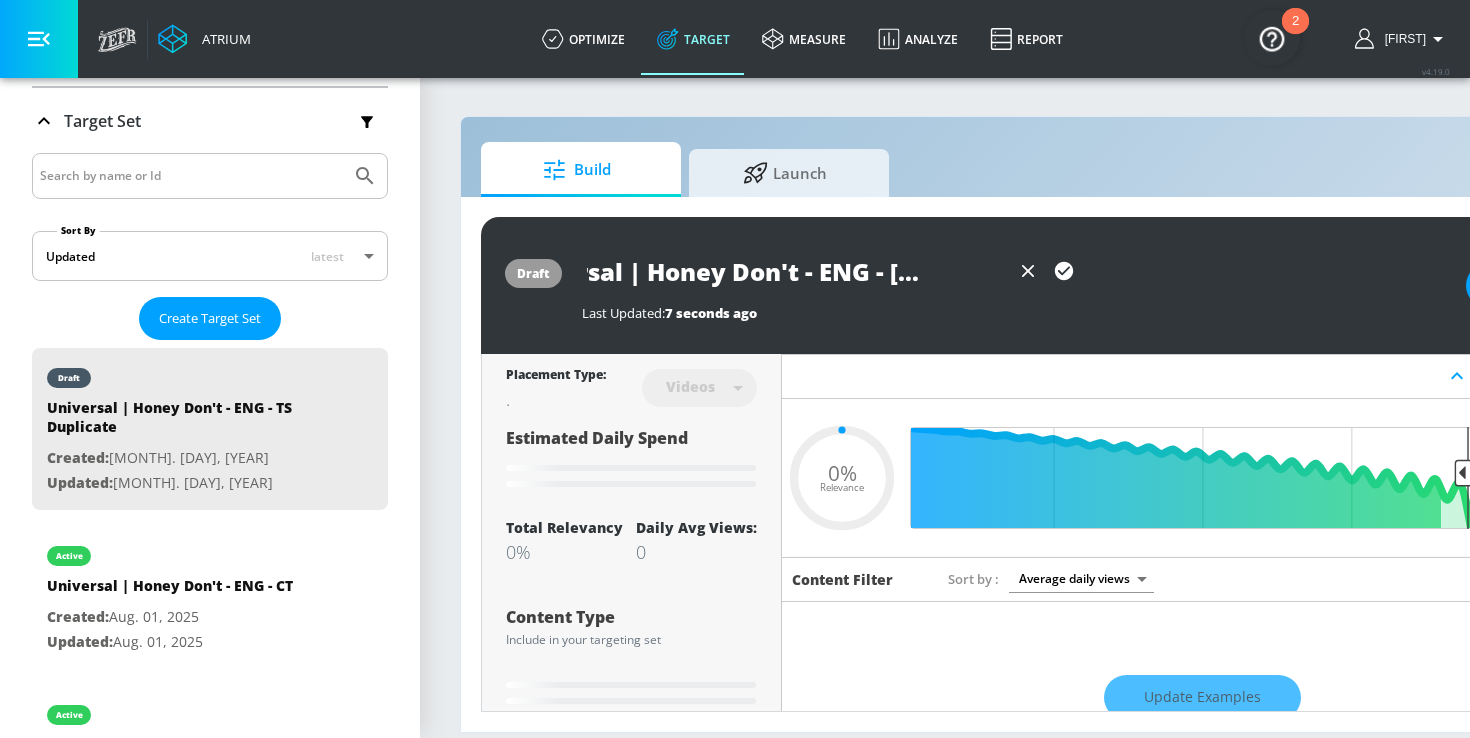 type on "Universal | Honey Don't - ENG - [STATE] (Non sh" 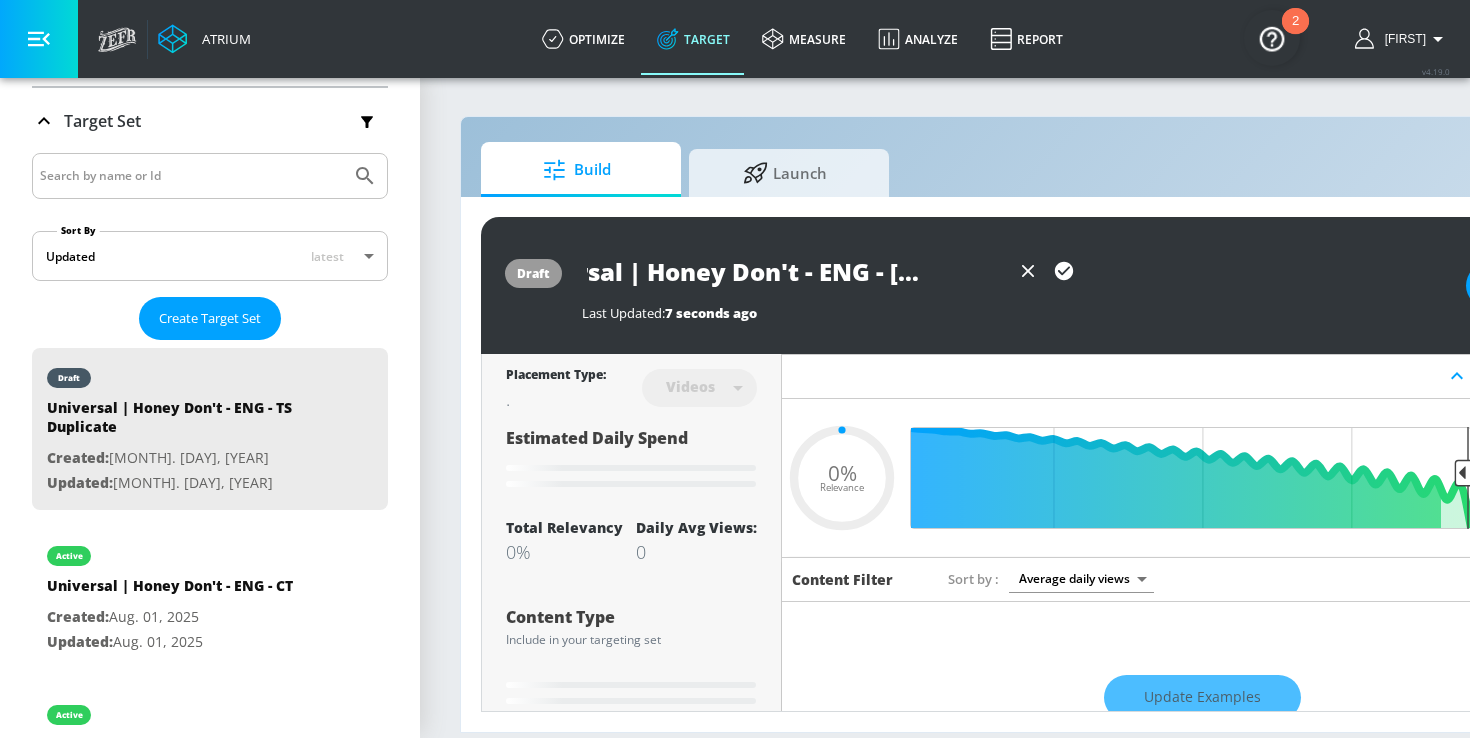 type on "0.05" 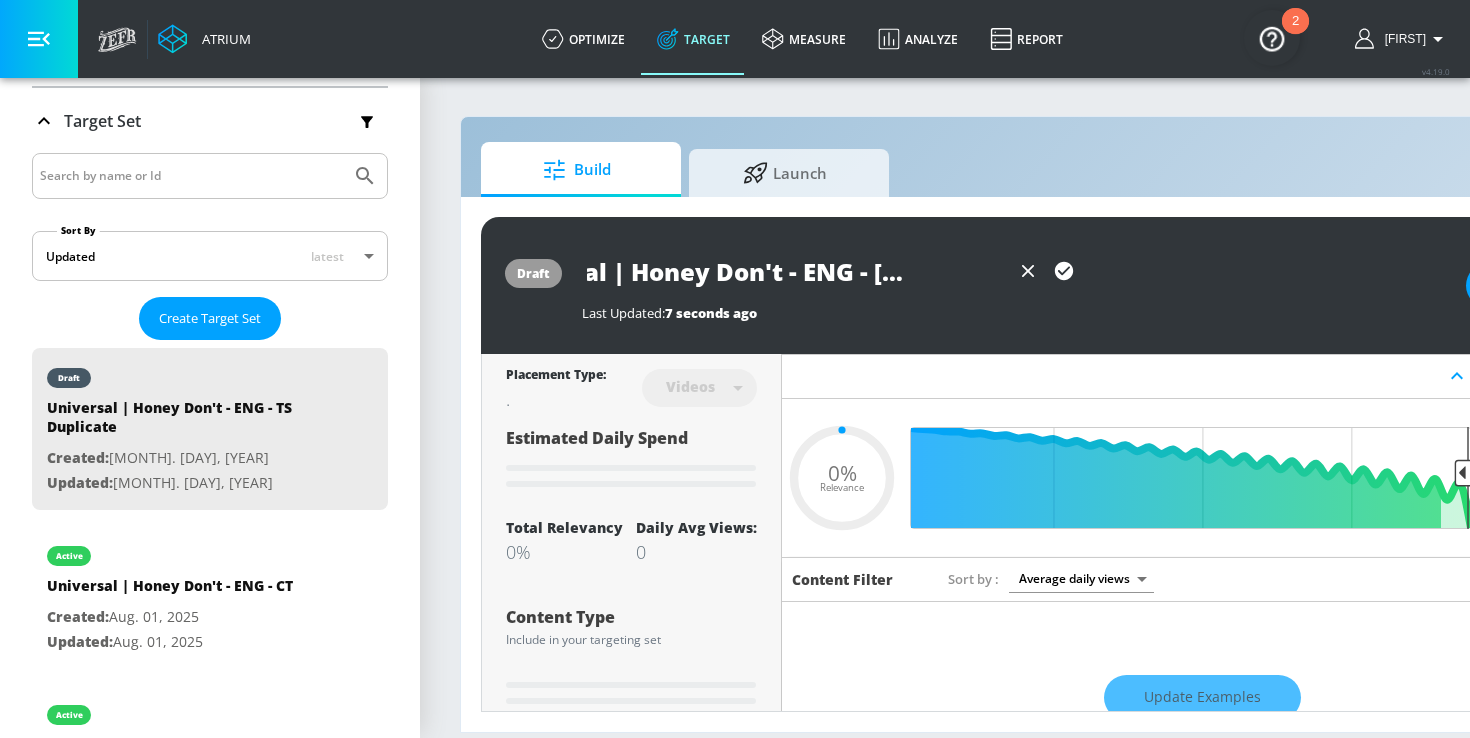 type on "Universal | Honey Don't - ENG - [STATE] (Non sho" 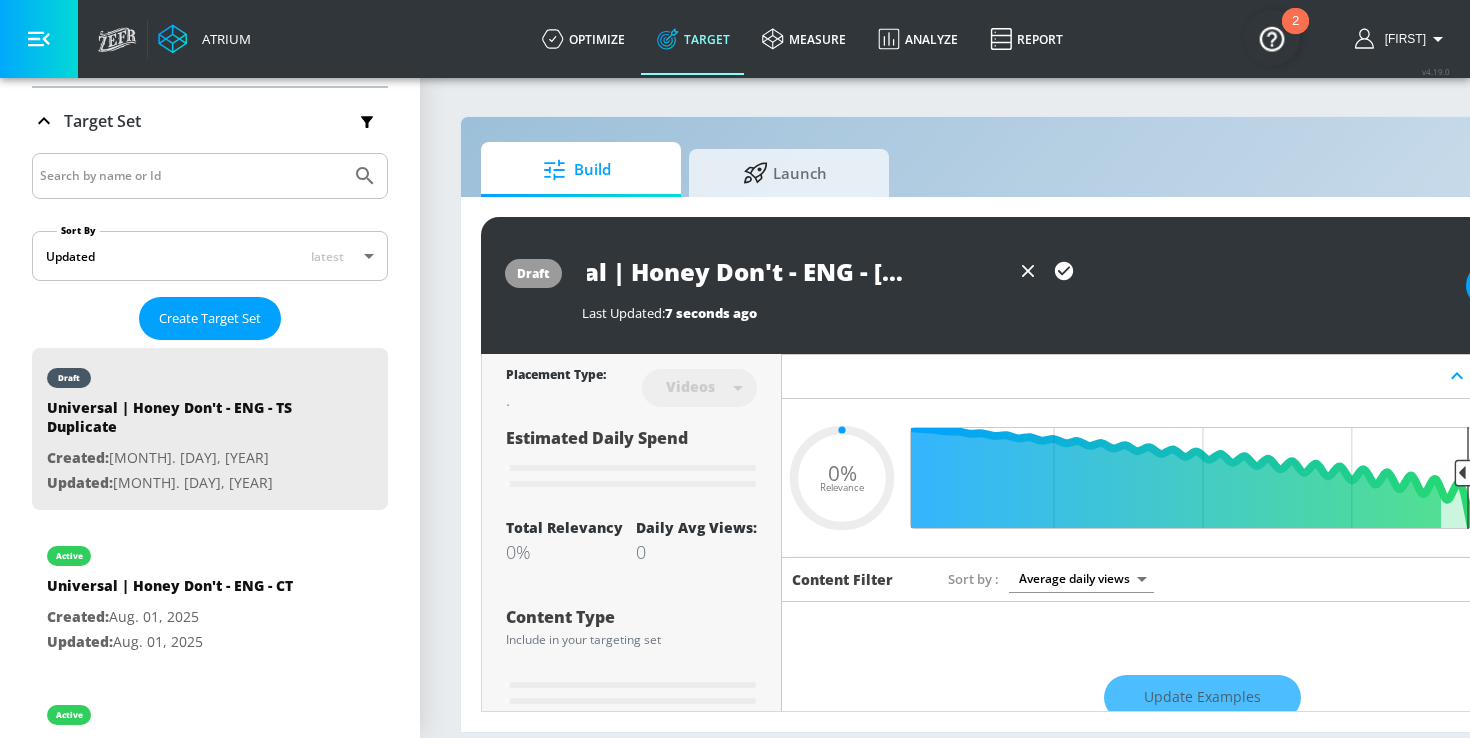 type on "Universal | Honey Don't - ENG - [STATE] (Non shor" 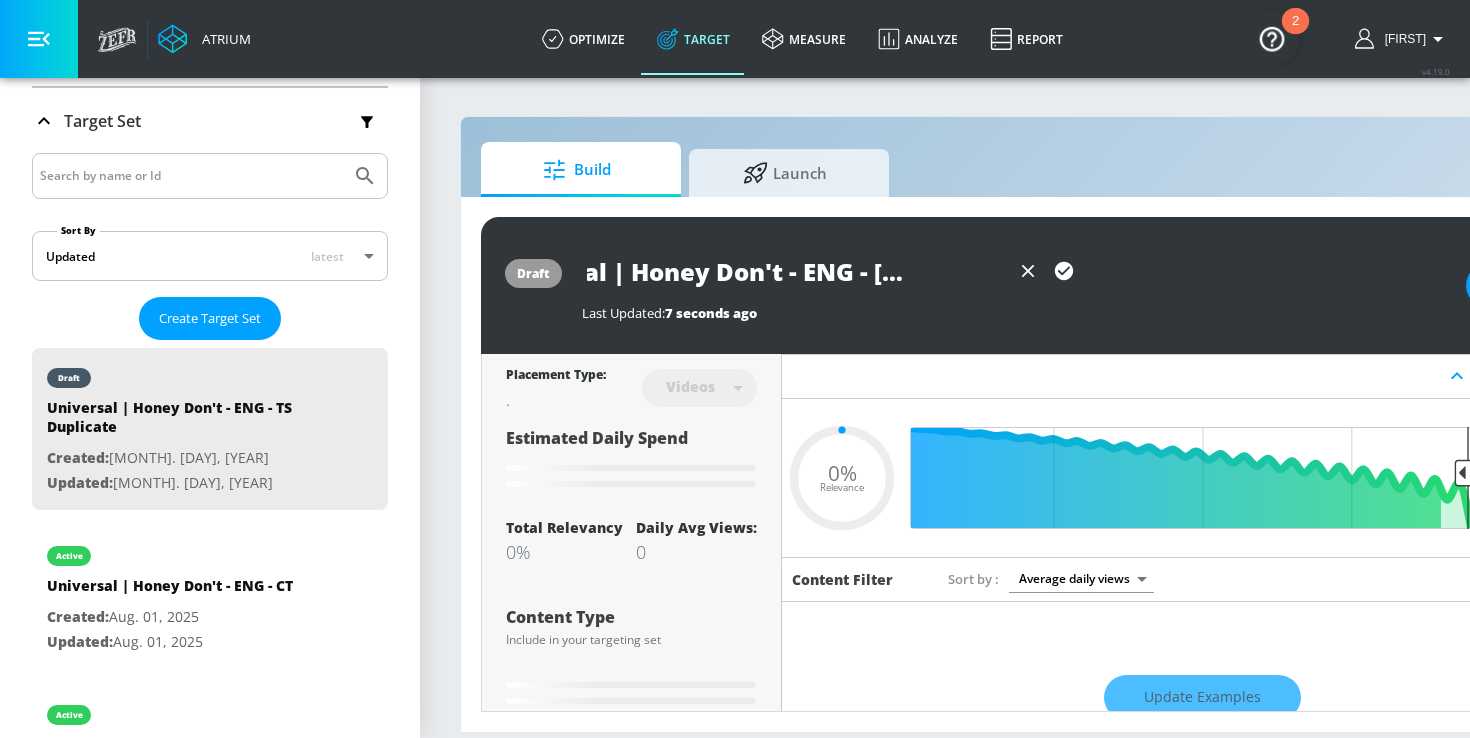 type on "0.05" 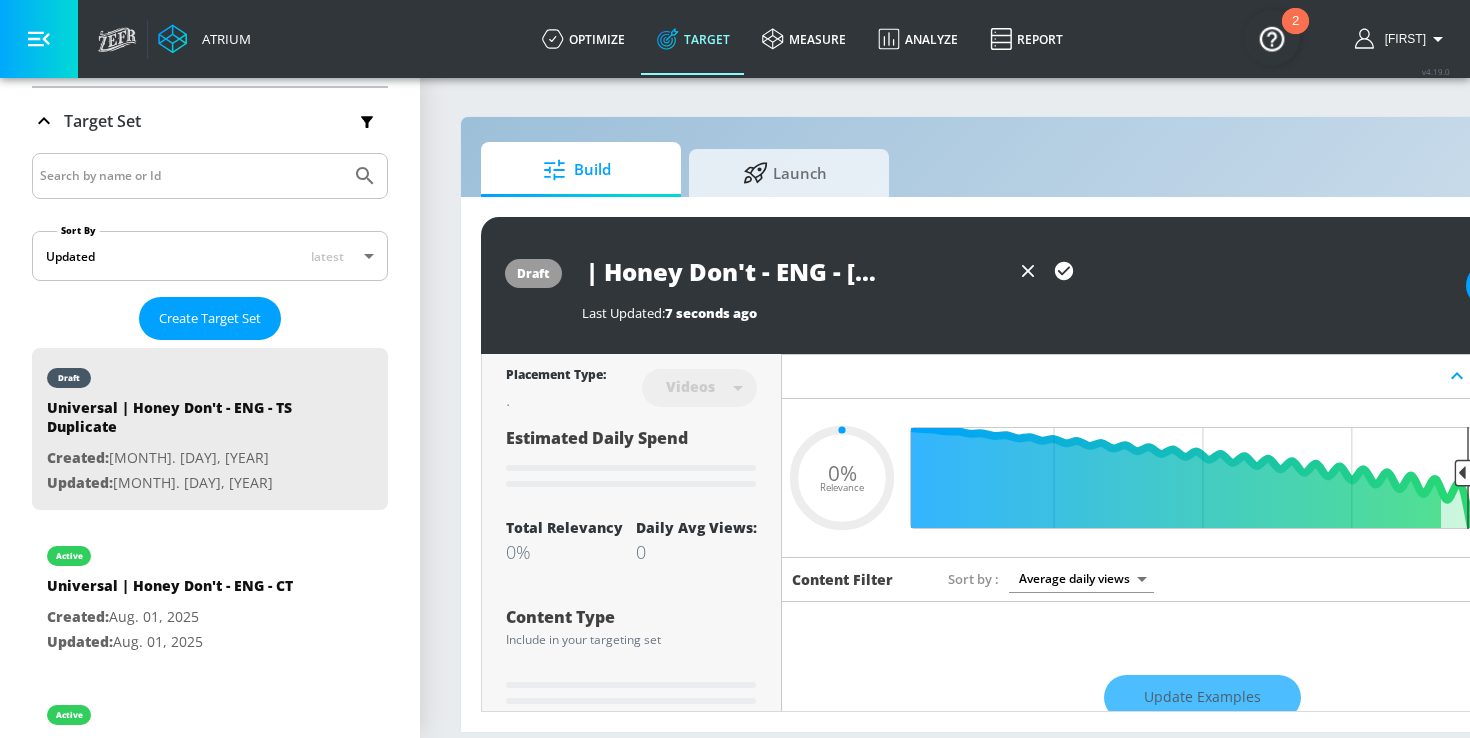 type on "Universal | Honey Don't - ENG - [STATE] (Non short" 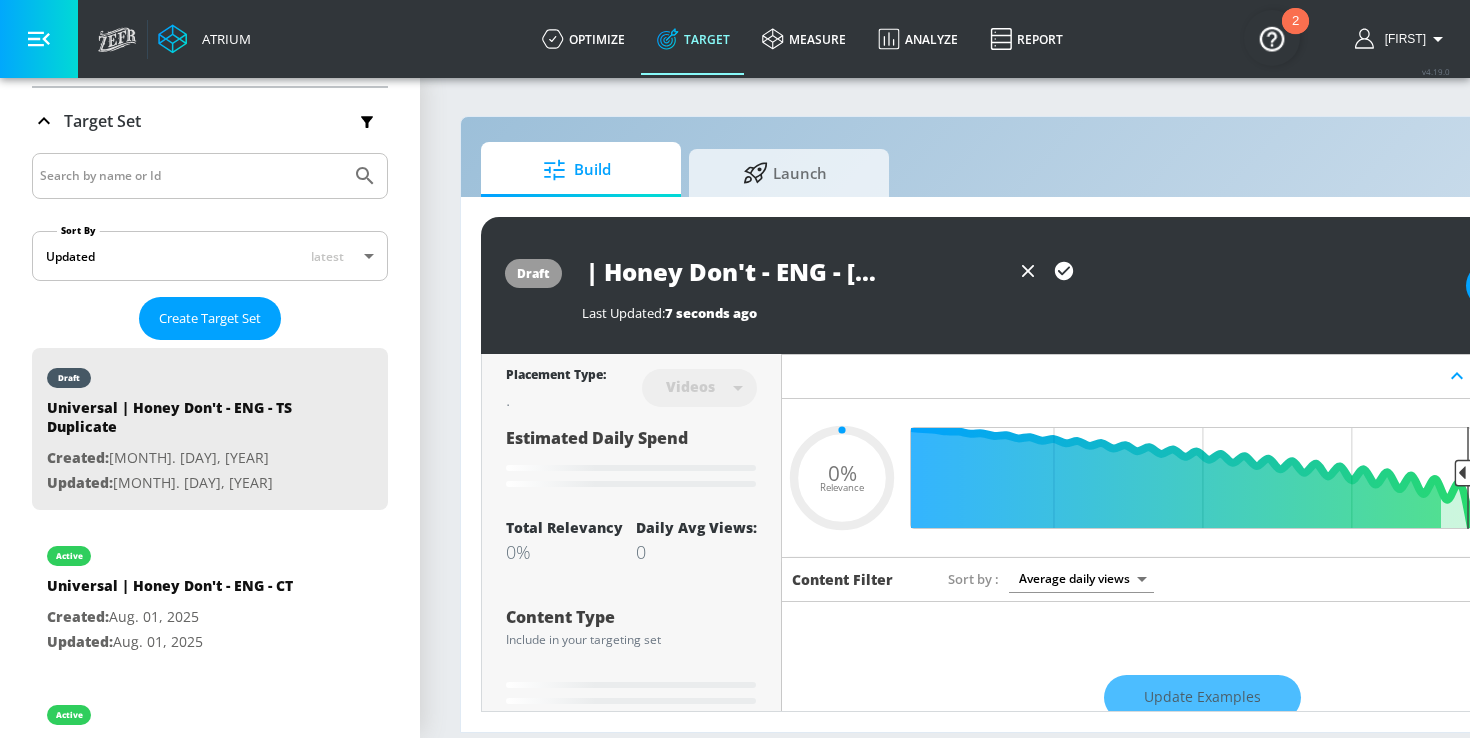 type on "0.05" 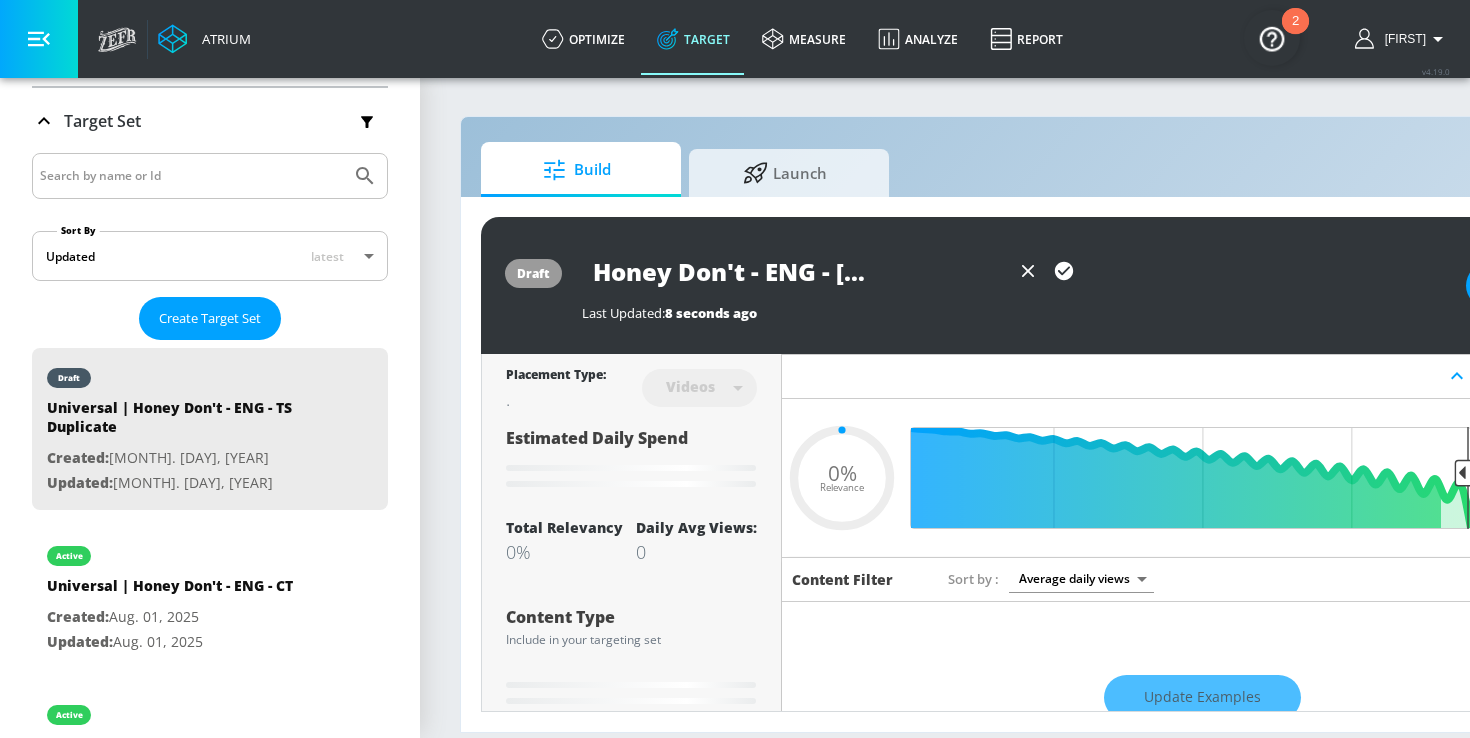 type on "Universal | Honey Don't - ENG - [STATE] (Non shorts" 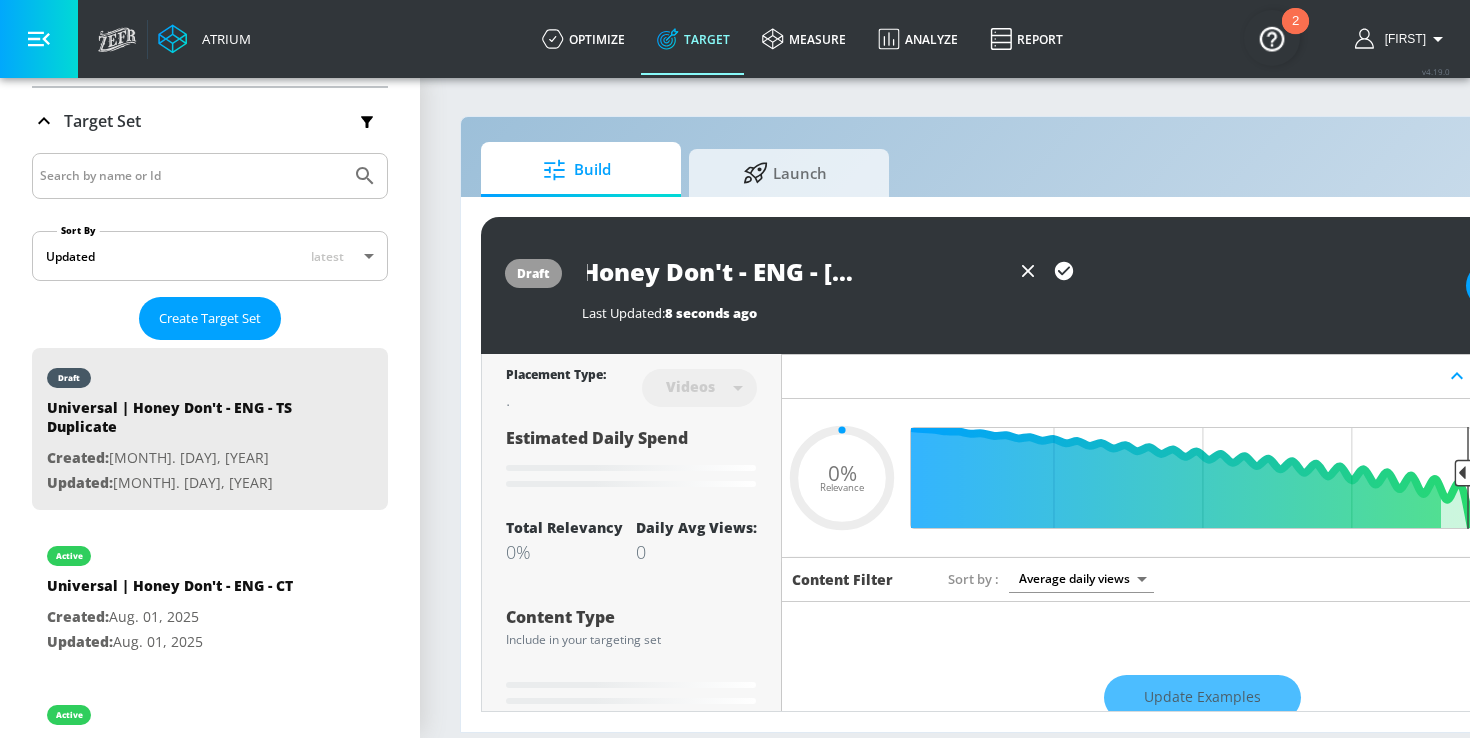 type on "0.5" 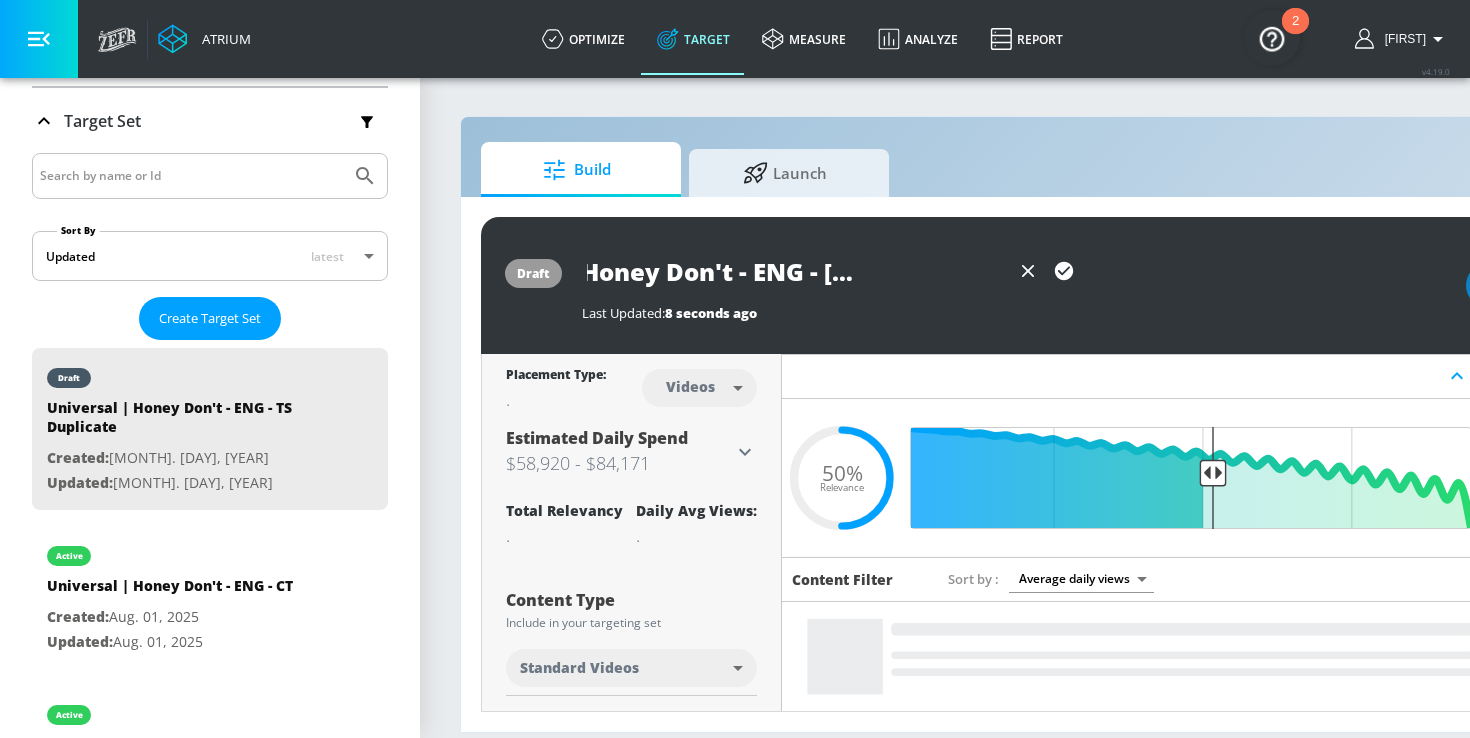 scroll, scrollTop: 0, scrollLeft: 157, axis: horizontal 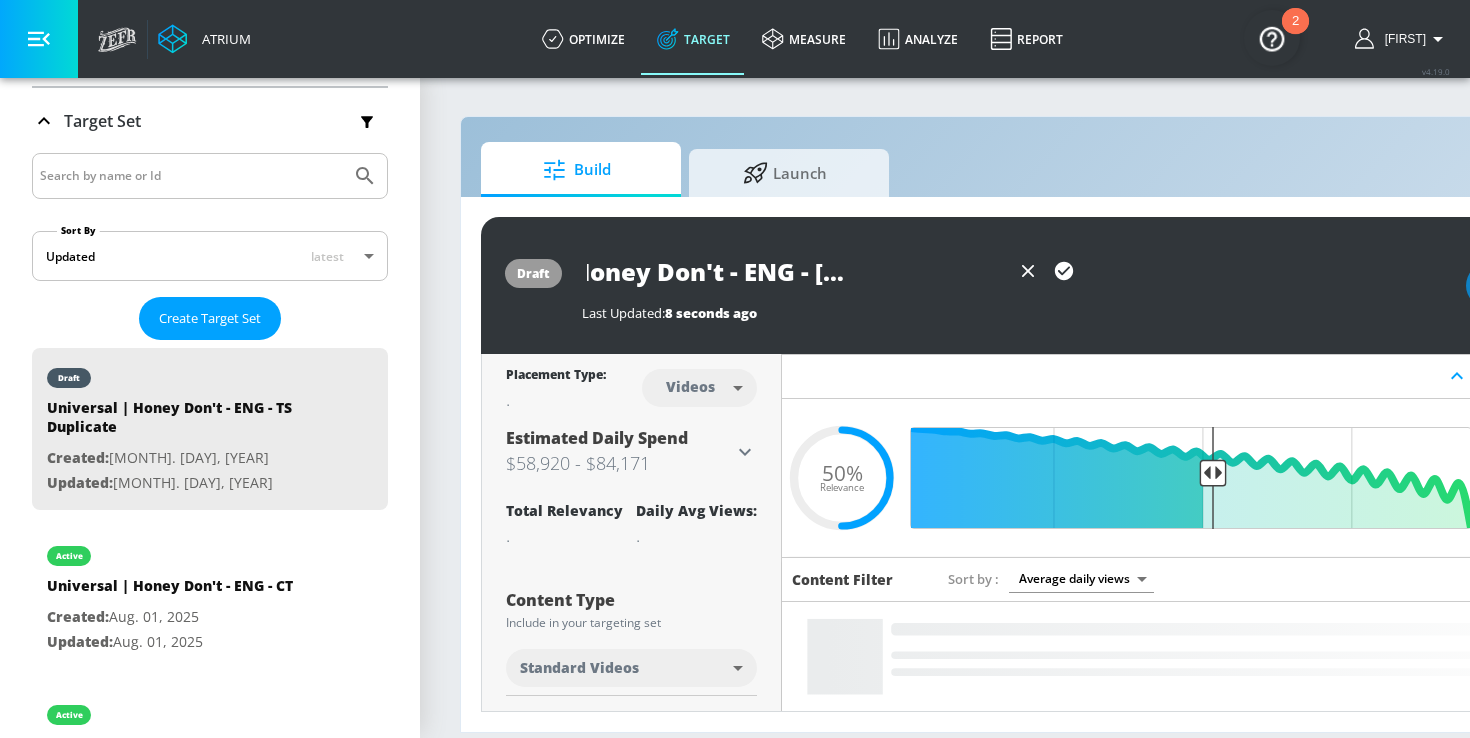 type on "Universal | Honey Don't - ENG - [STATE] (Non shorts)" 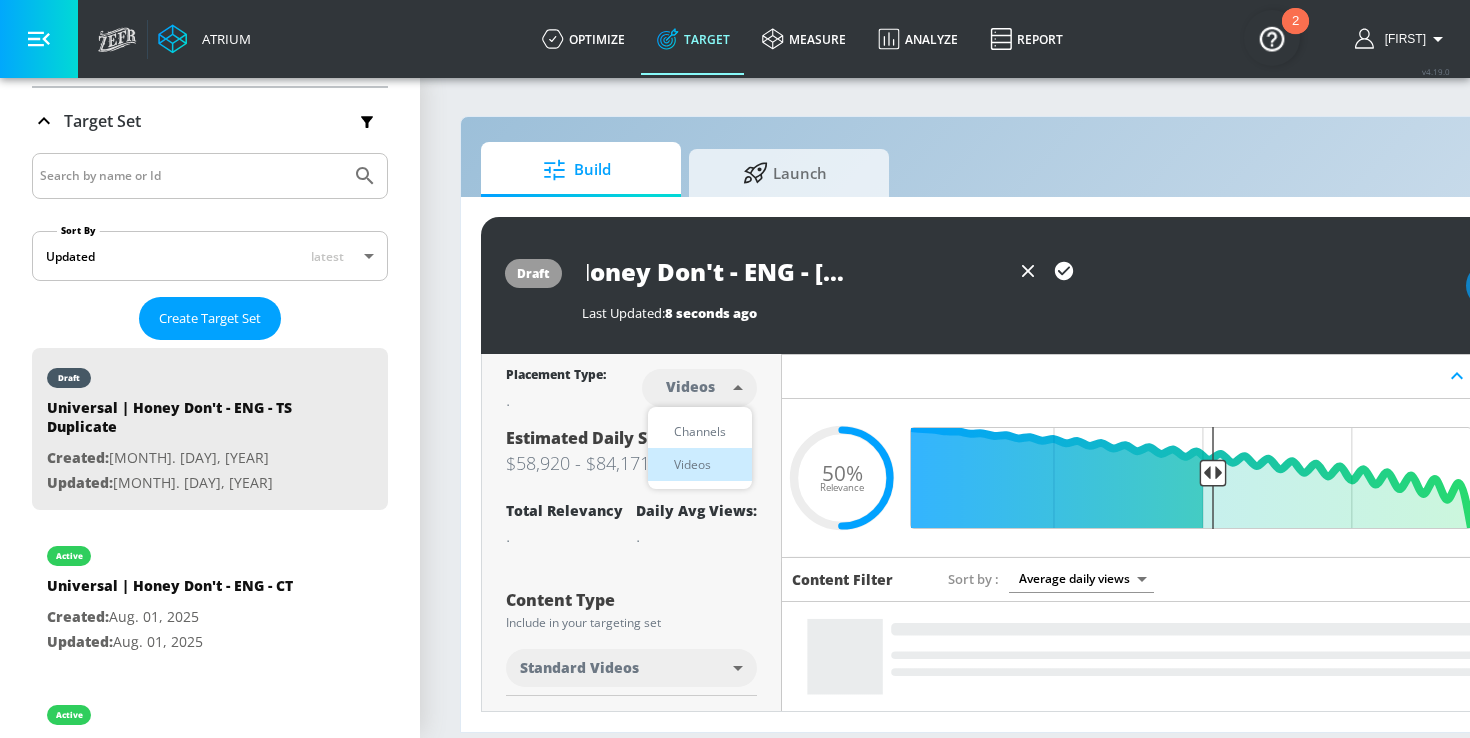 click on "Atrium optimize Target measure Analyze Report optimize Target measure Analyze Report v 4.19.0 [FIRST] Platform DV360:   Youtube DV360:   Youtube Advertiser Universal Linked as: Universal (Essence [CITY]) Agency: EssenceMediacom [CITY]  Vertical: Entertainment NBCUniversal - [FIRST] [LAST] - Test account (Brand) Linked as: NBCUniversal - [FIRST] [LAST] - Test account Agency: NBCUniversal Vertical: Entertainment Universal Theatrical Linked as: Universal Theatrical Agency: Essence Vertical: Entertainment NBC Universal Content Group Linked as: NBC Universal Content Group Agency: Mediacom Vertical: Entertainment Universal NL (YouTube) Linked as: Universal NL (YouTube) Agency: GroupM NL Vertical: Entertainment Universal Pictures UK Linked as: Universal Pictures UK (Global Seat) Agency: Mediacom North Vertical: Entertainment Universal Home Entertainment Linked as: NBC Universal HE Agency: Essence  Vertical: Other Universal Pictures - AU (TikTok) Linked as: Agency: Vertical: qa" at bounding box center (735, 369) 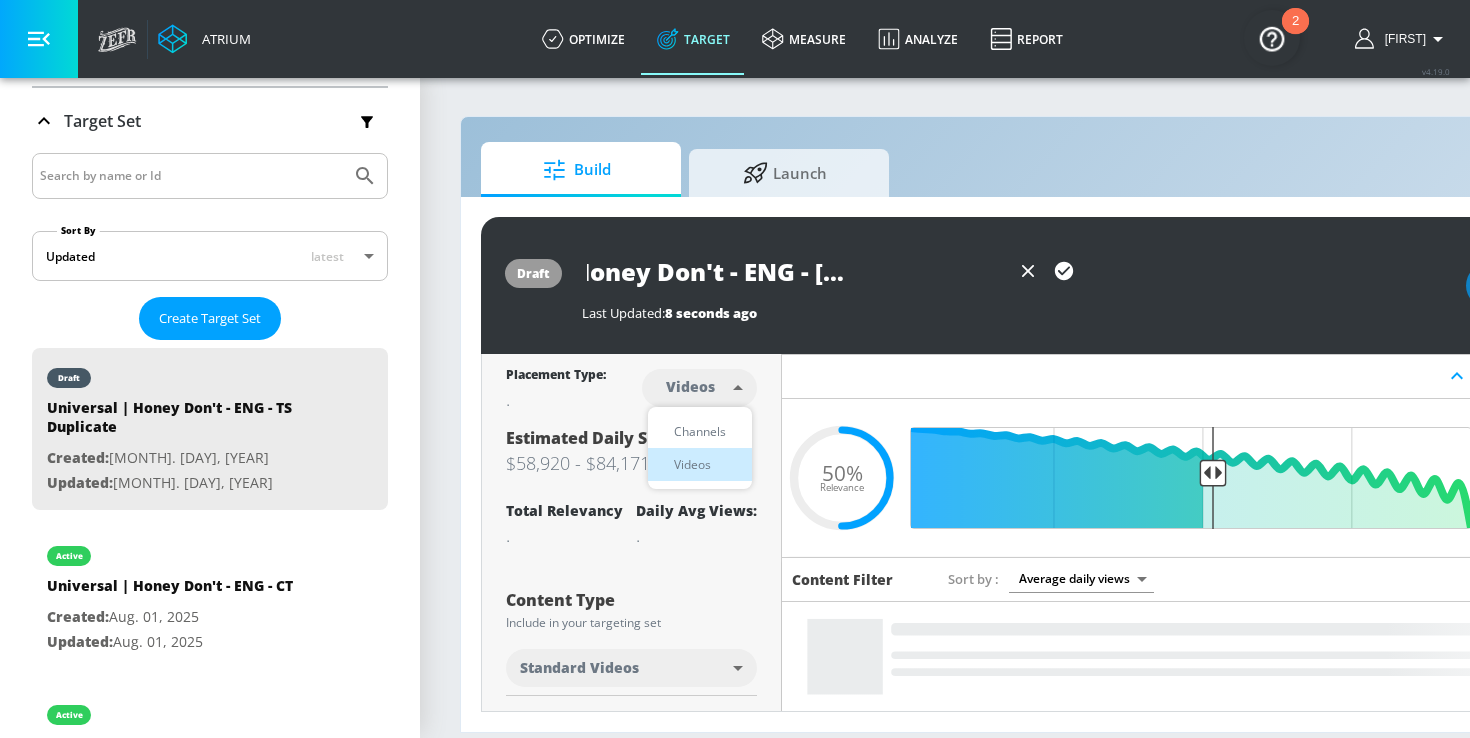 scroll, scrollTop: 0, scrollLeft: 0, axis: both 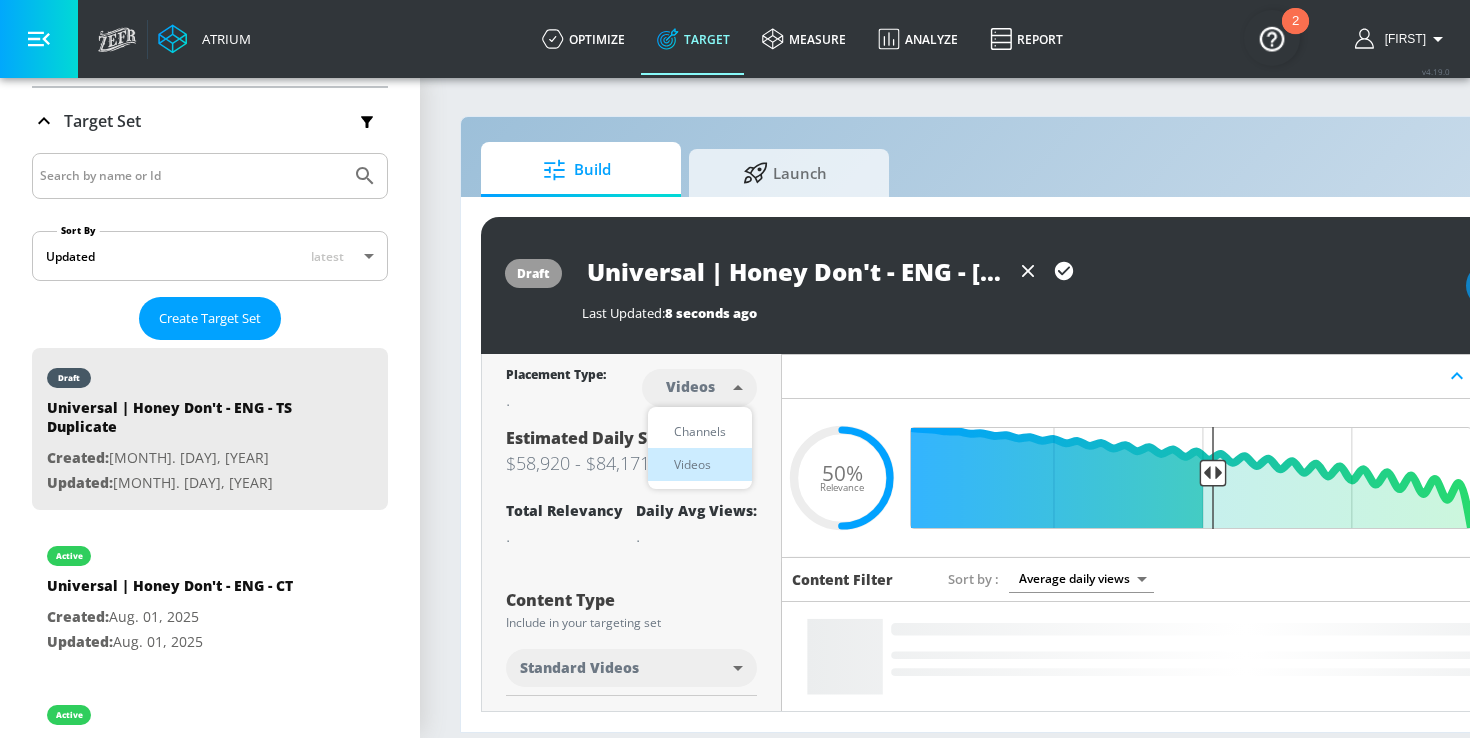 click on "Channels" at bounding box center [700, 431] 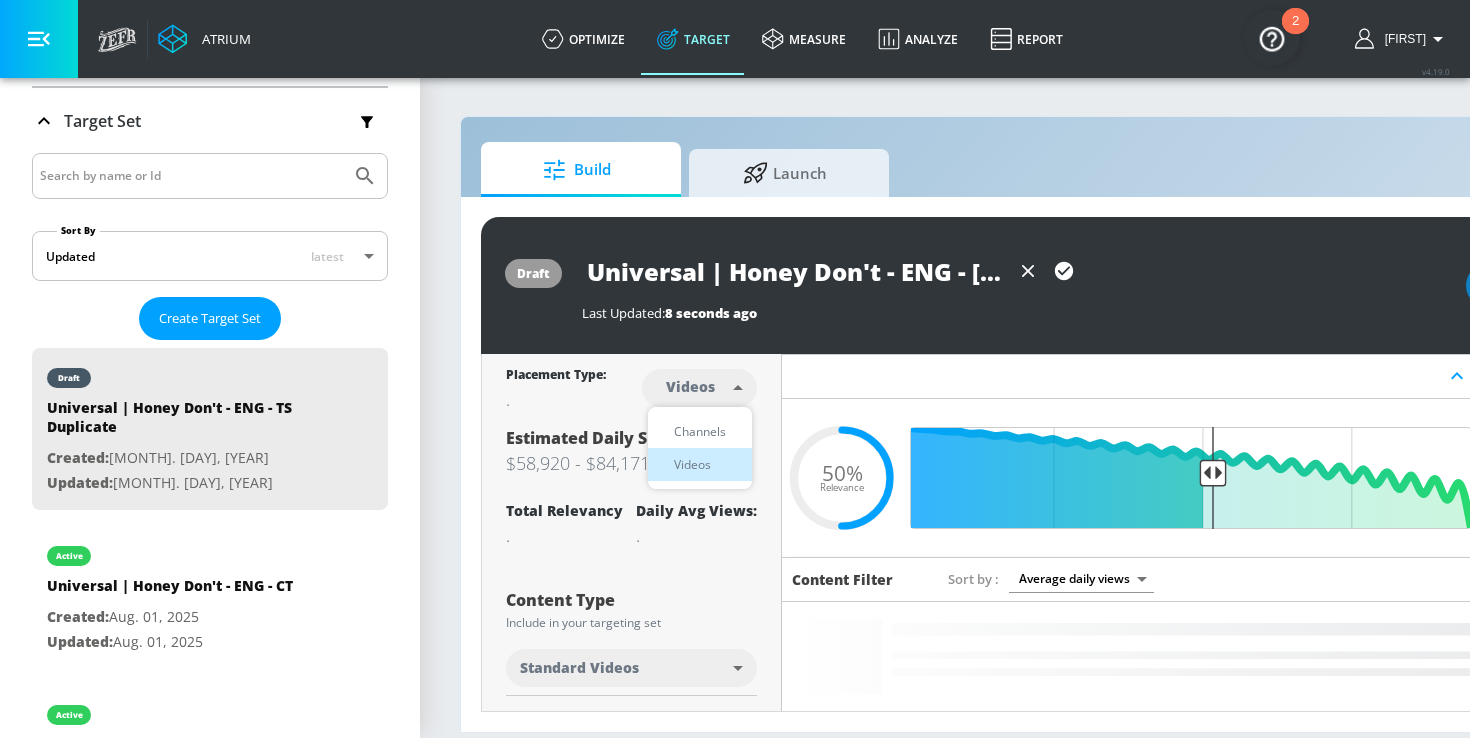 type on "channels" 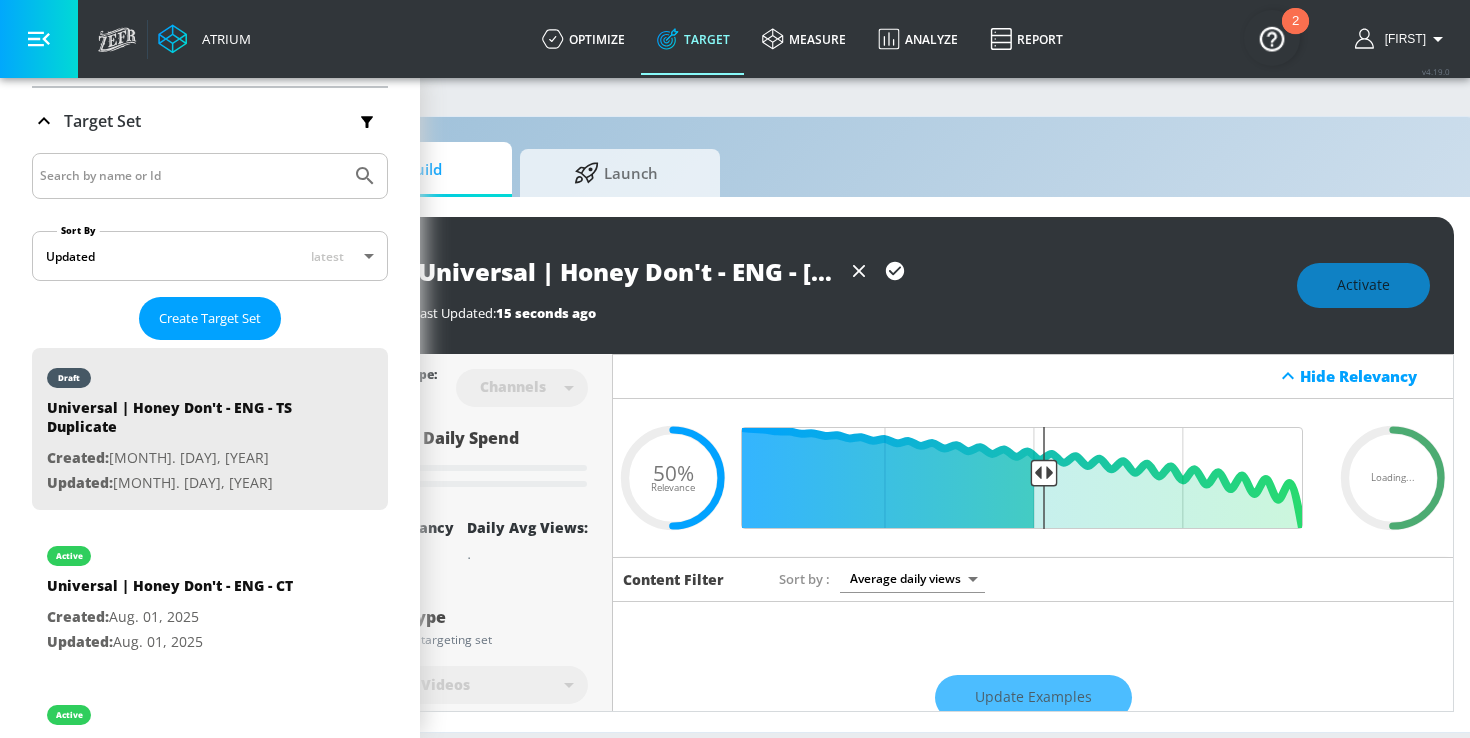 scroll, scrollTop: 0, scrollLeft: 160, axis: horizontal 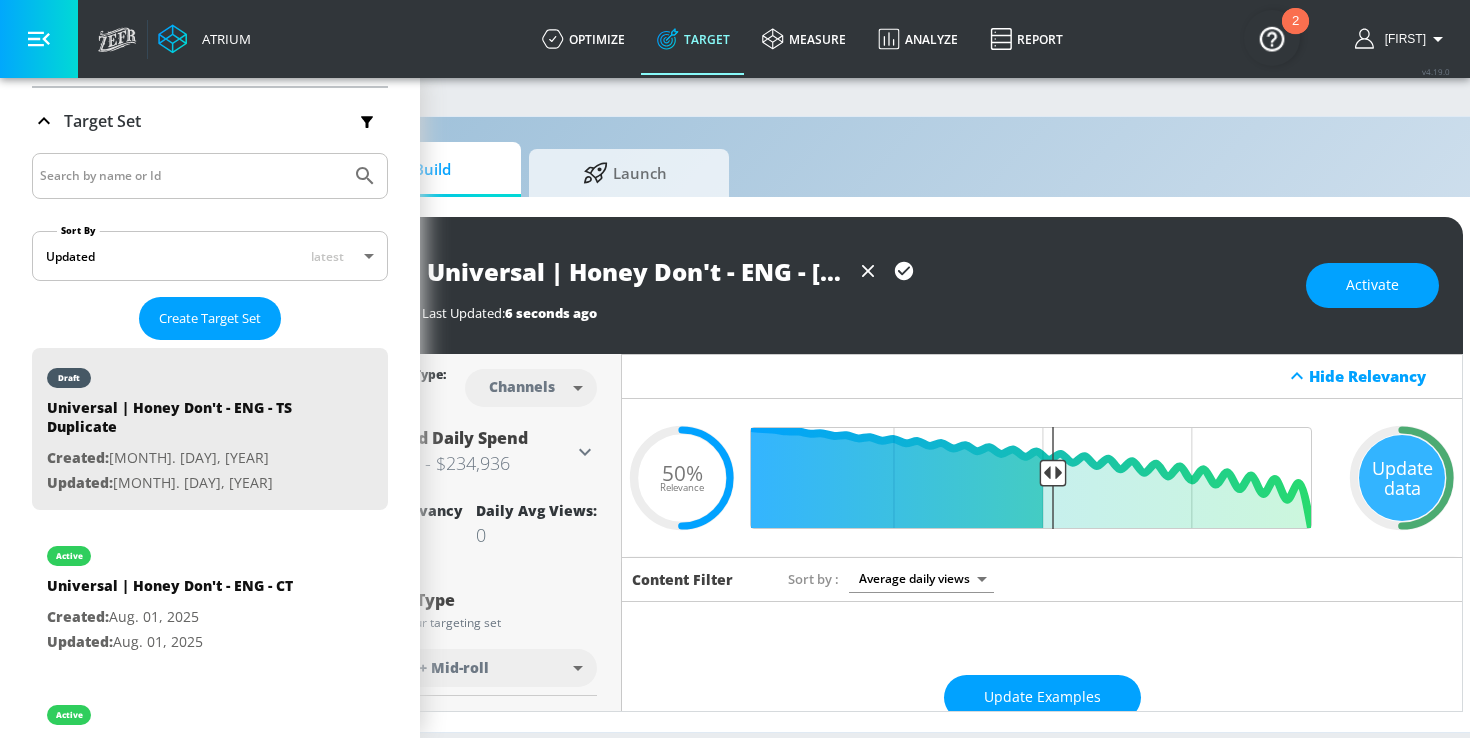 click 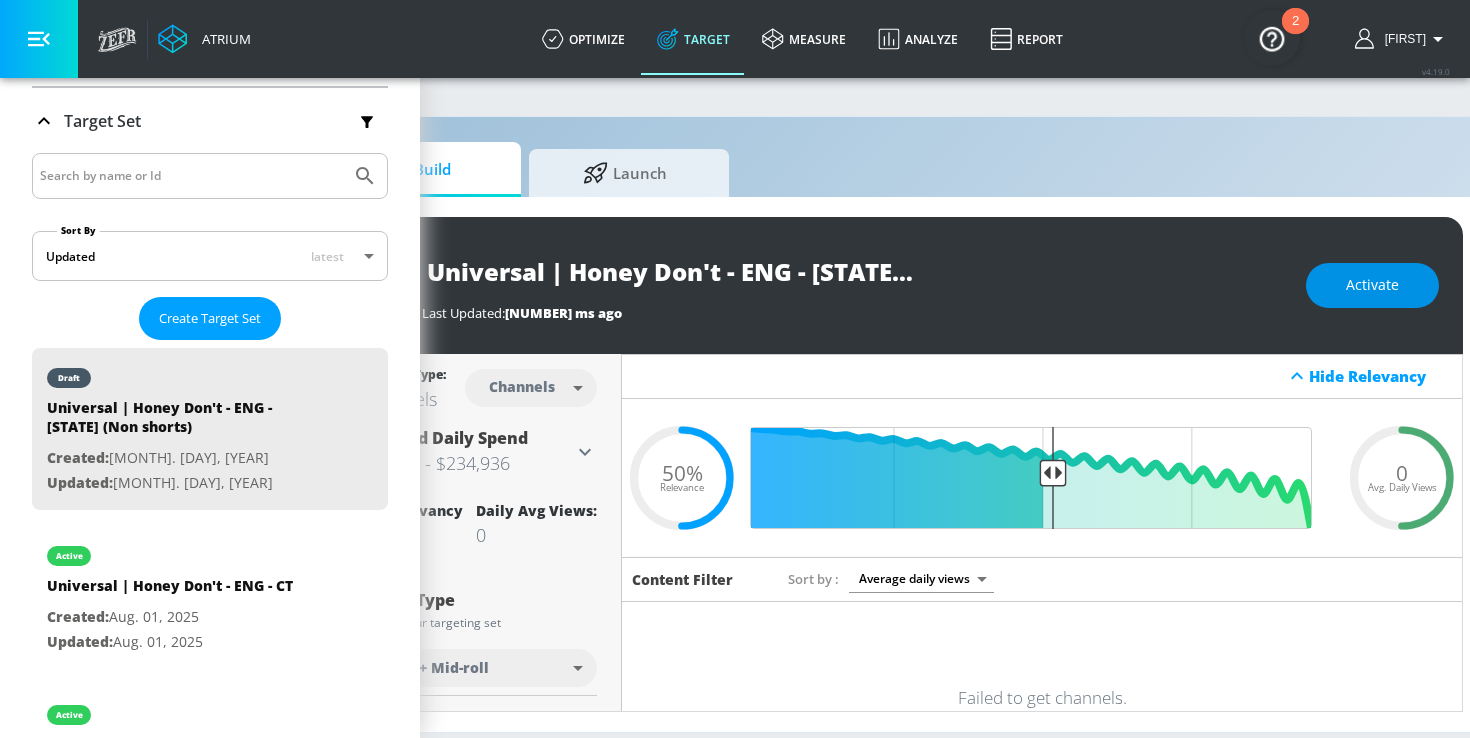 click on "Activate" at bounding box center [1372, 285] 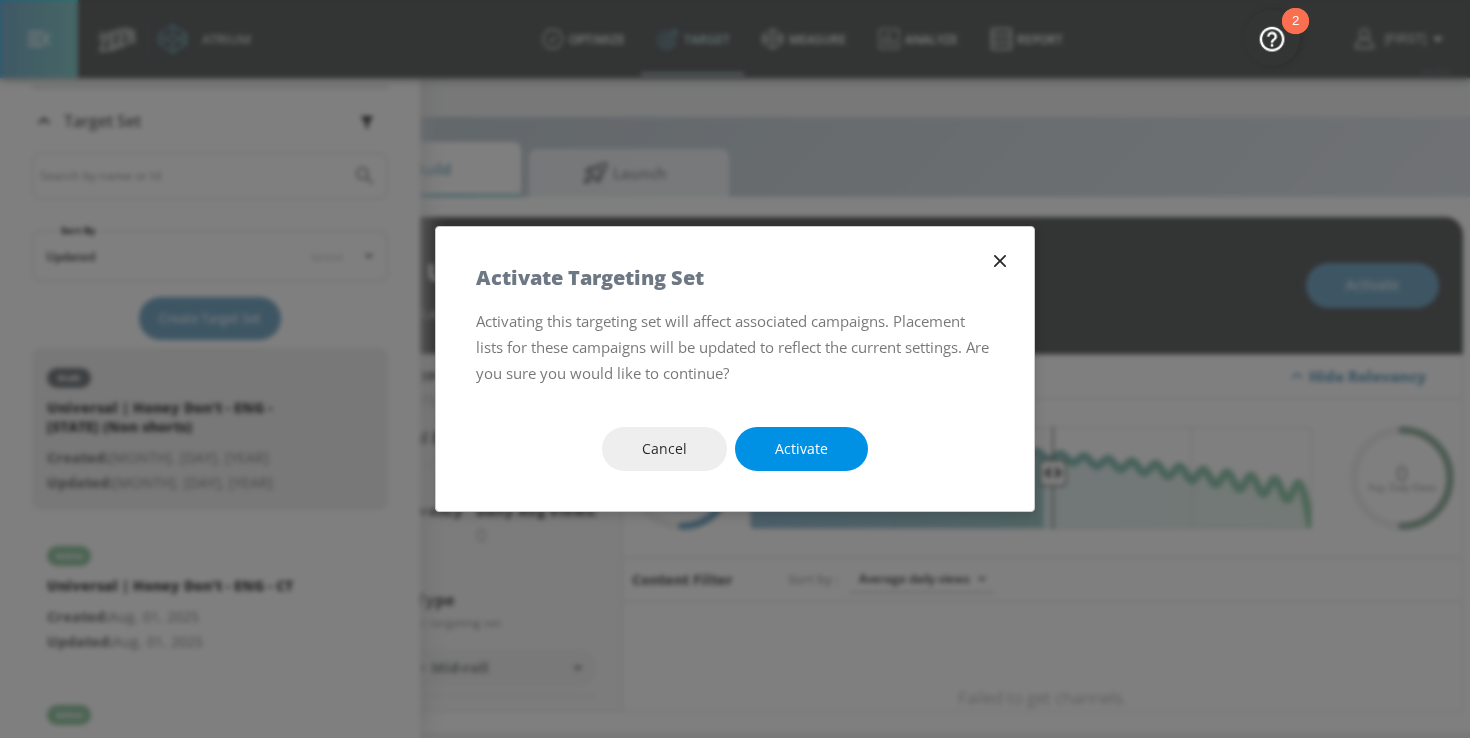 click on "Activate" at bounding box center [801, 449] 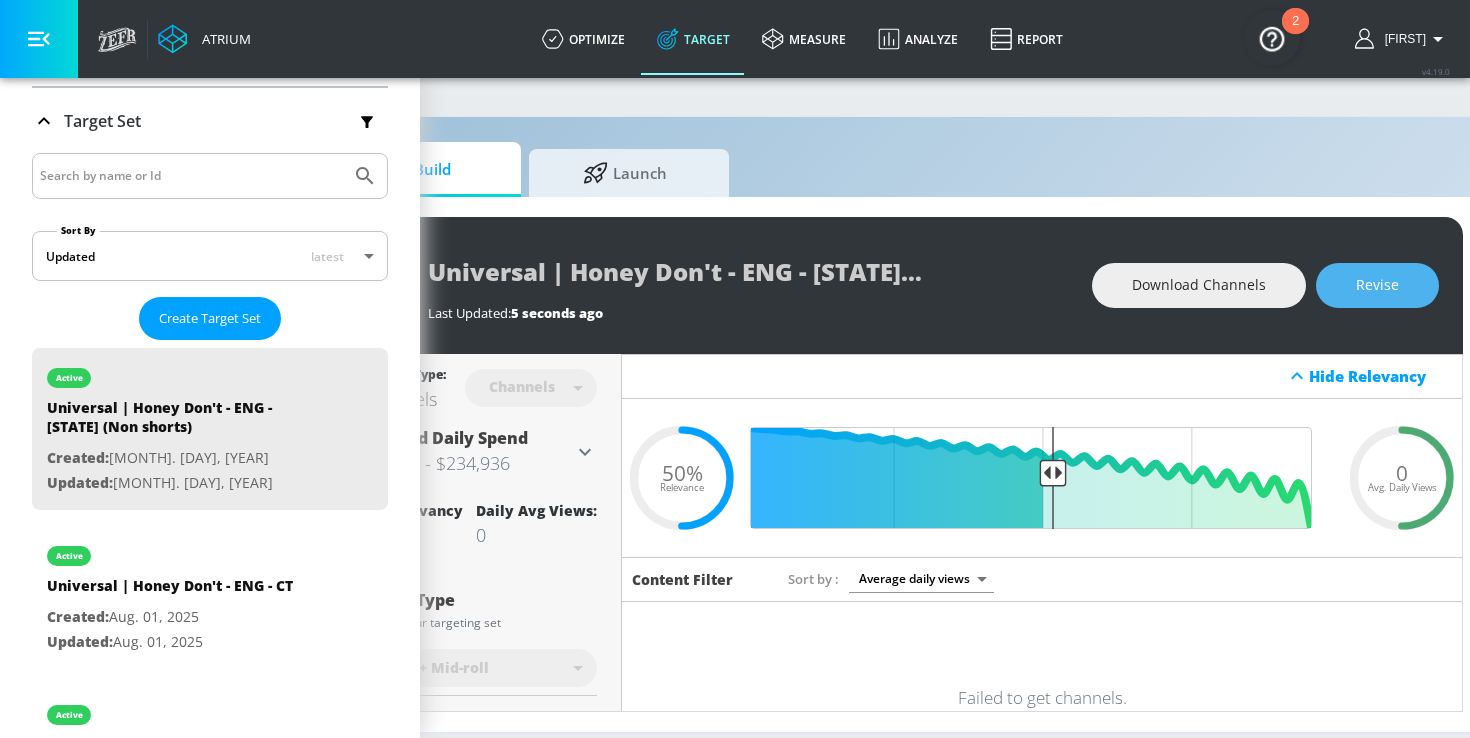 click on "Revise" at bounding box center (1377, 285) 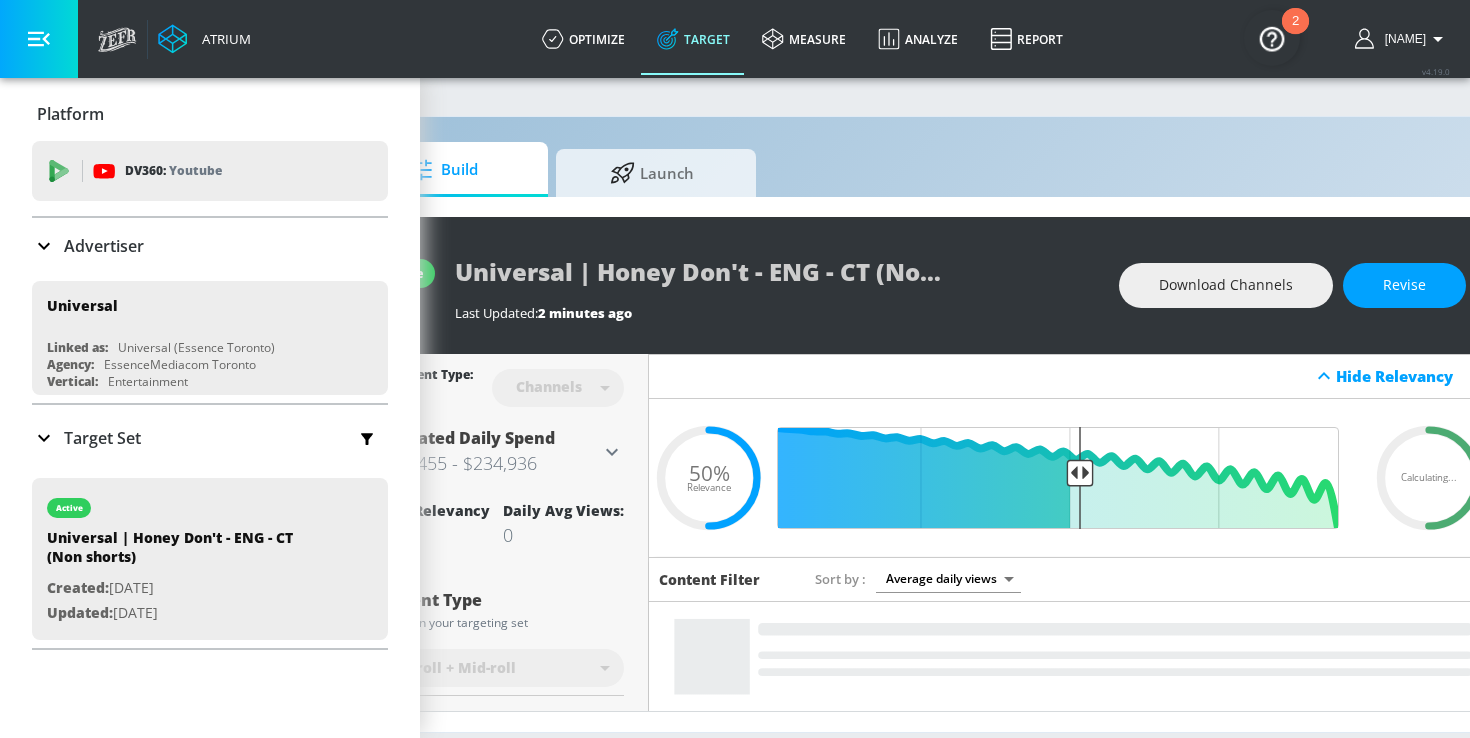 scroll, scrollTop: 0, scrollLeft: 214, axis: horizontal 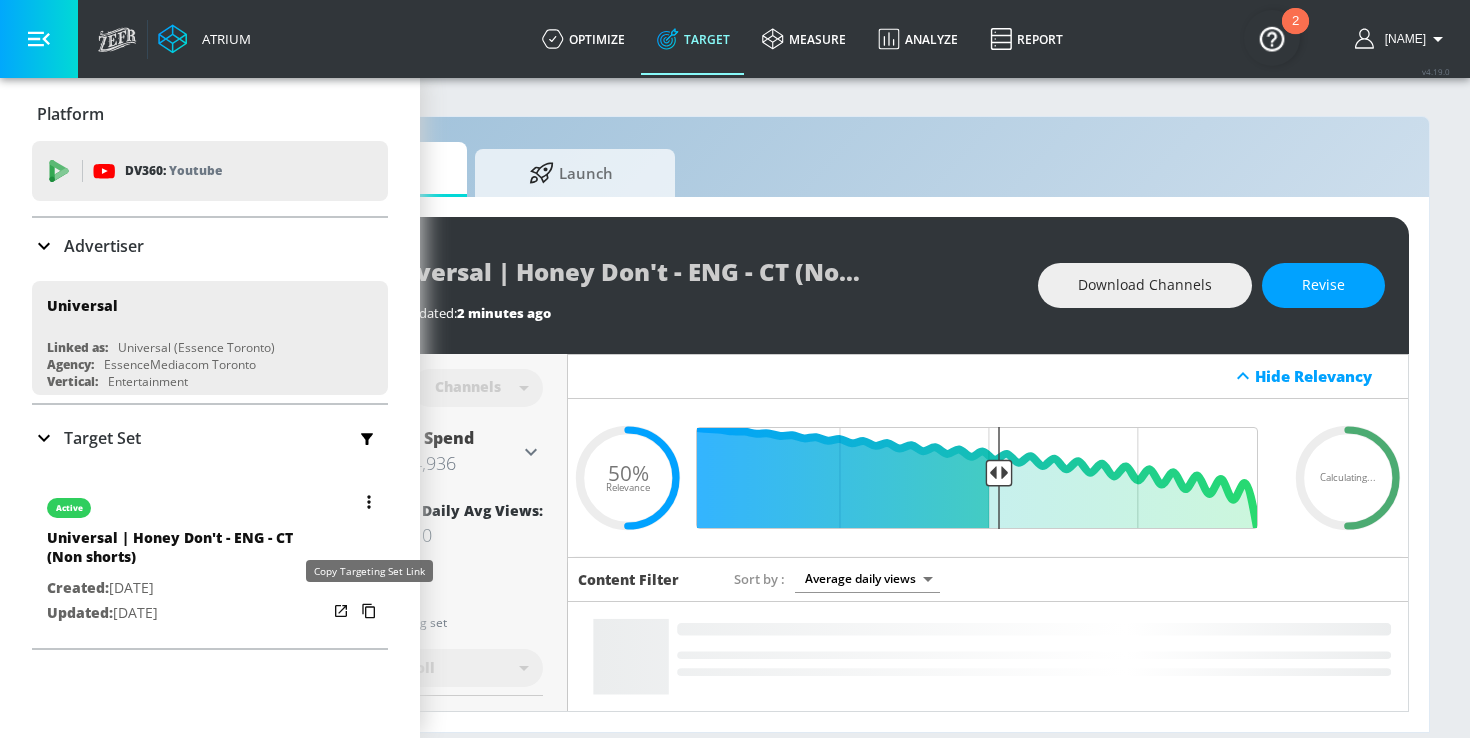 click 